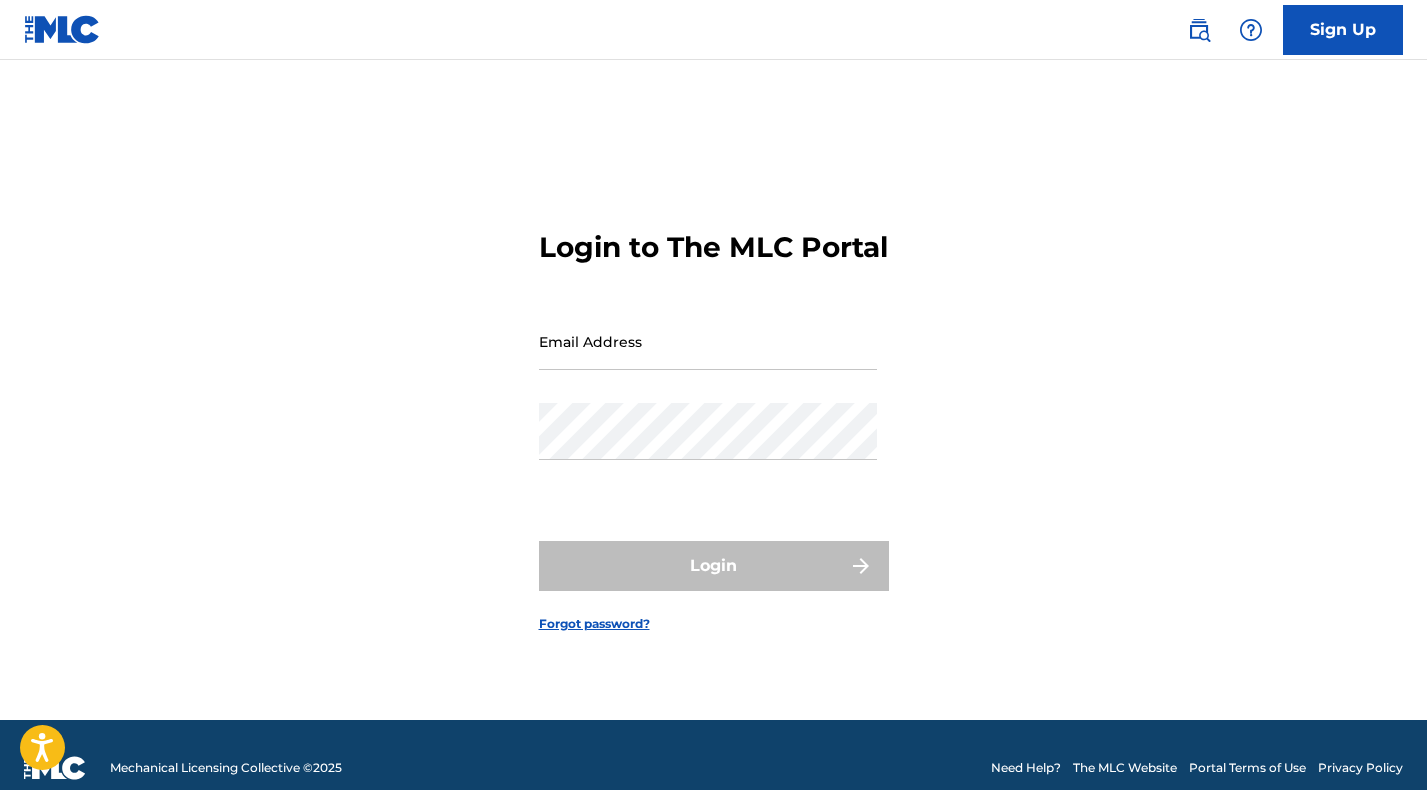 scroll, scrollTop: 26, scrollLeft: 0, axis: vertical 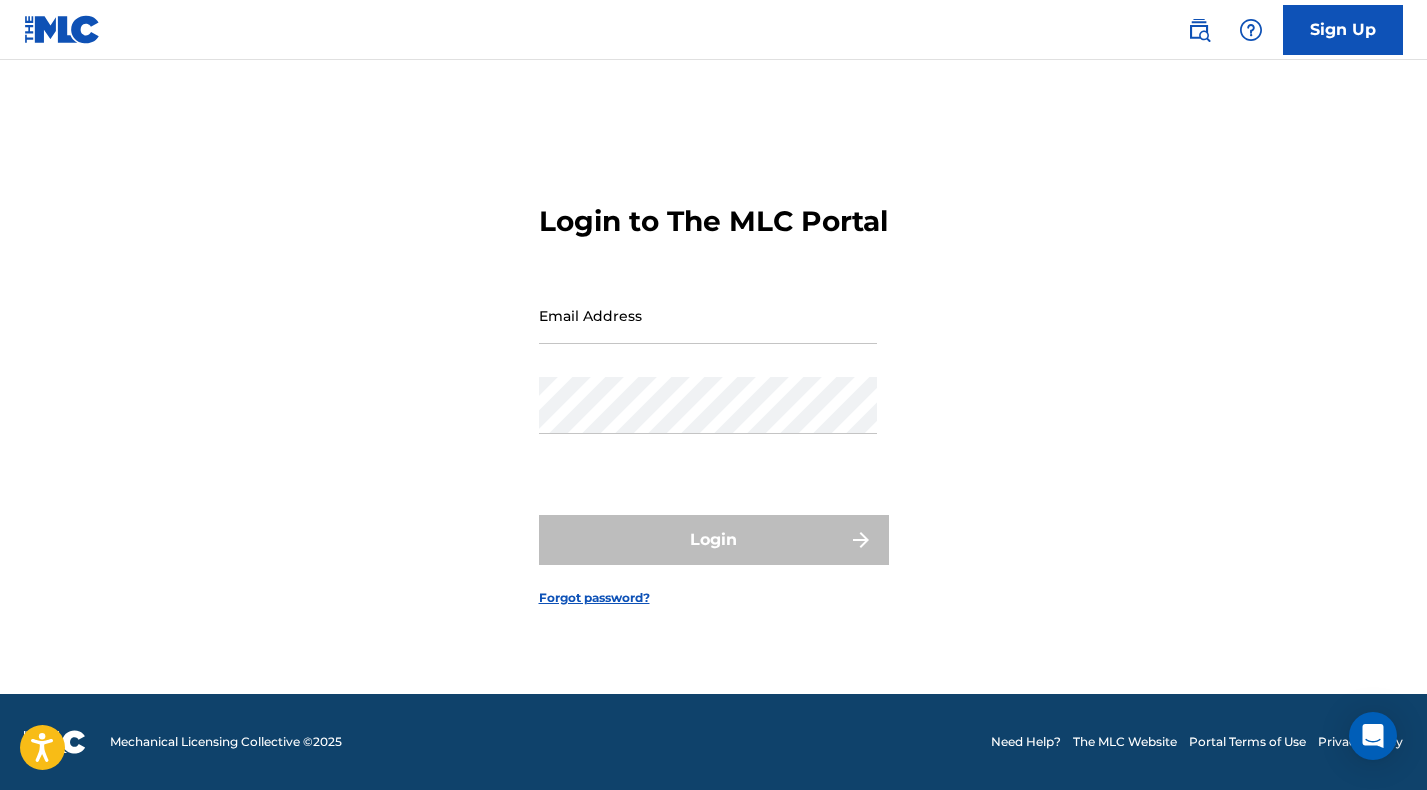 click on "Sign Up" at bounding box center [1343, 30] 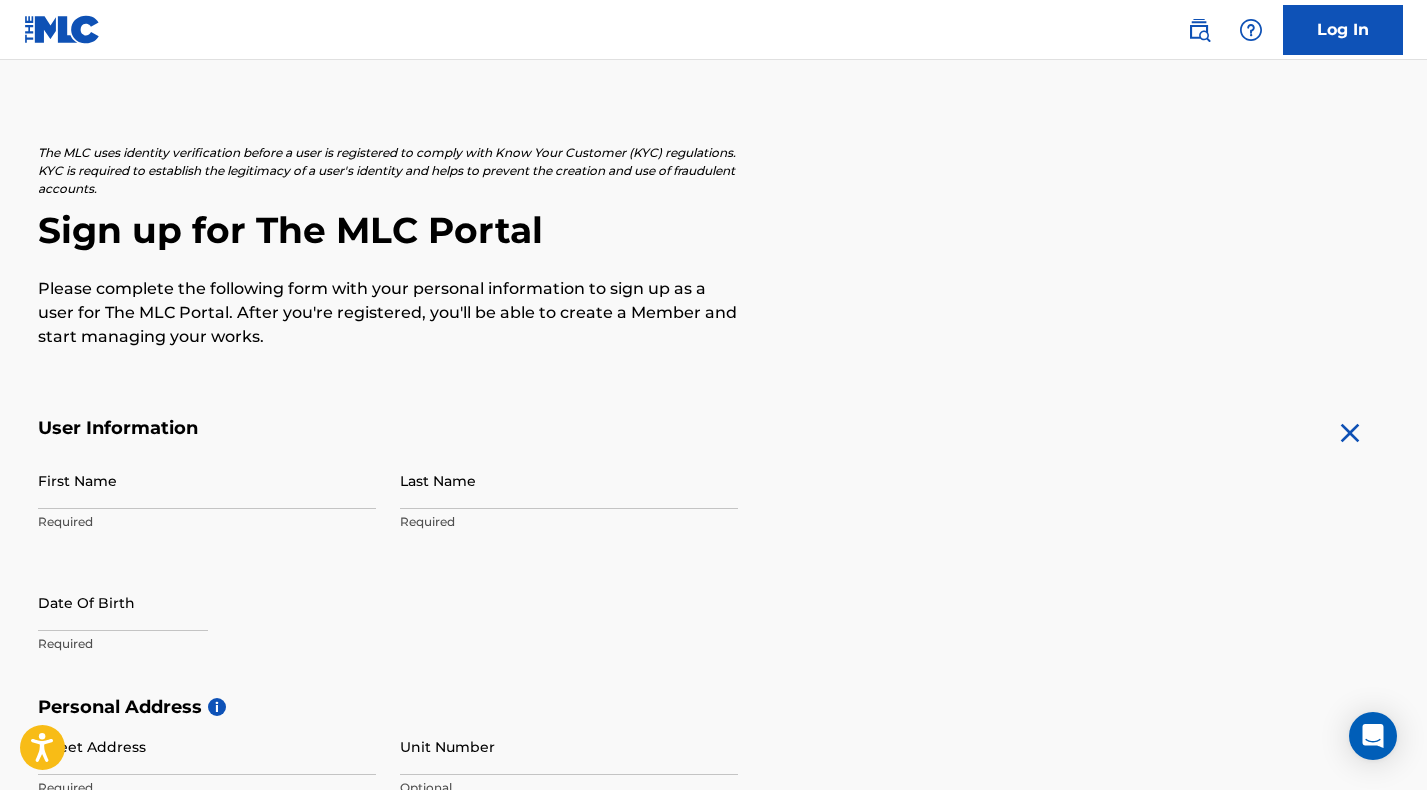 scroll, scrollTop: 100, scrollLeft: 0, axis: vertical 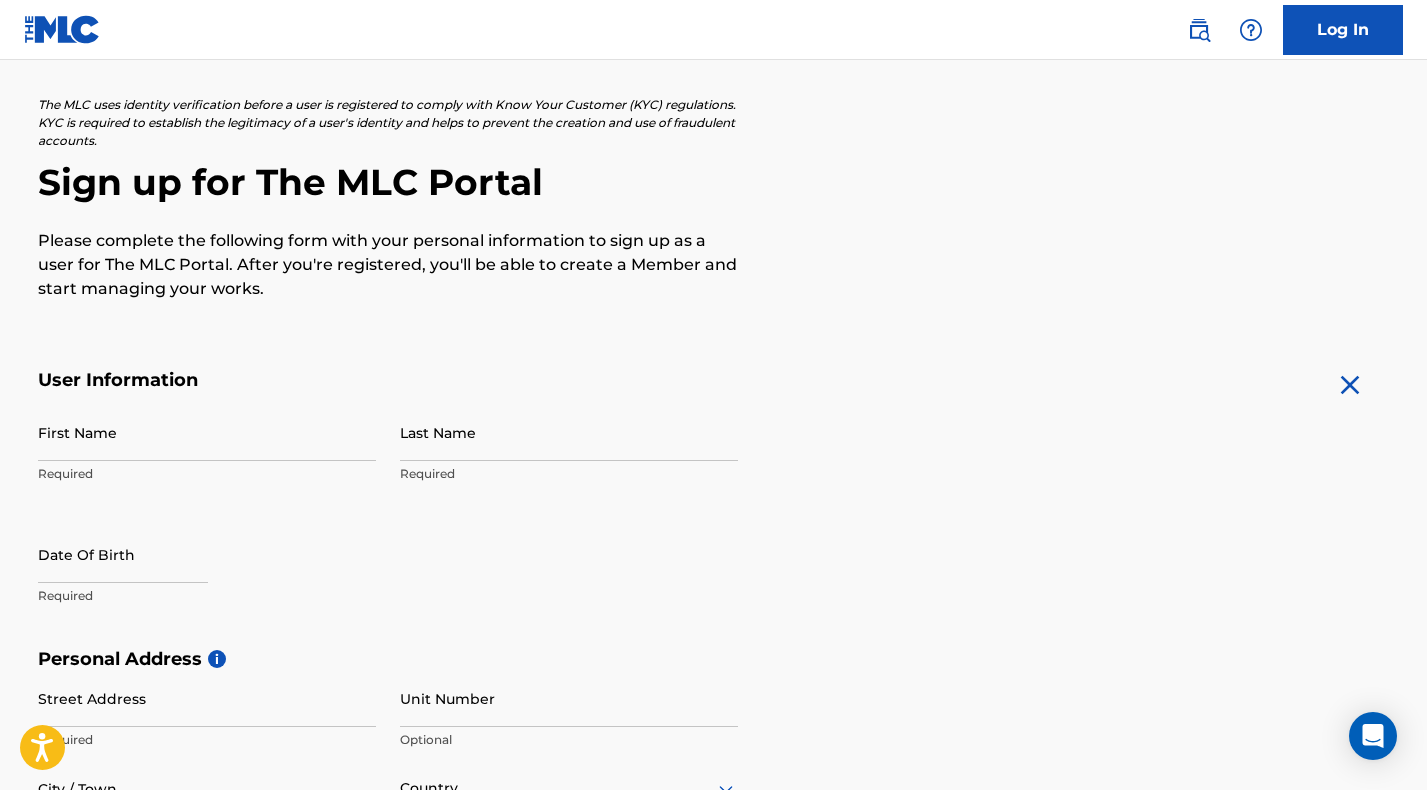 click on "First Name" at bounding box center (207, 432) 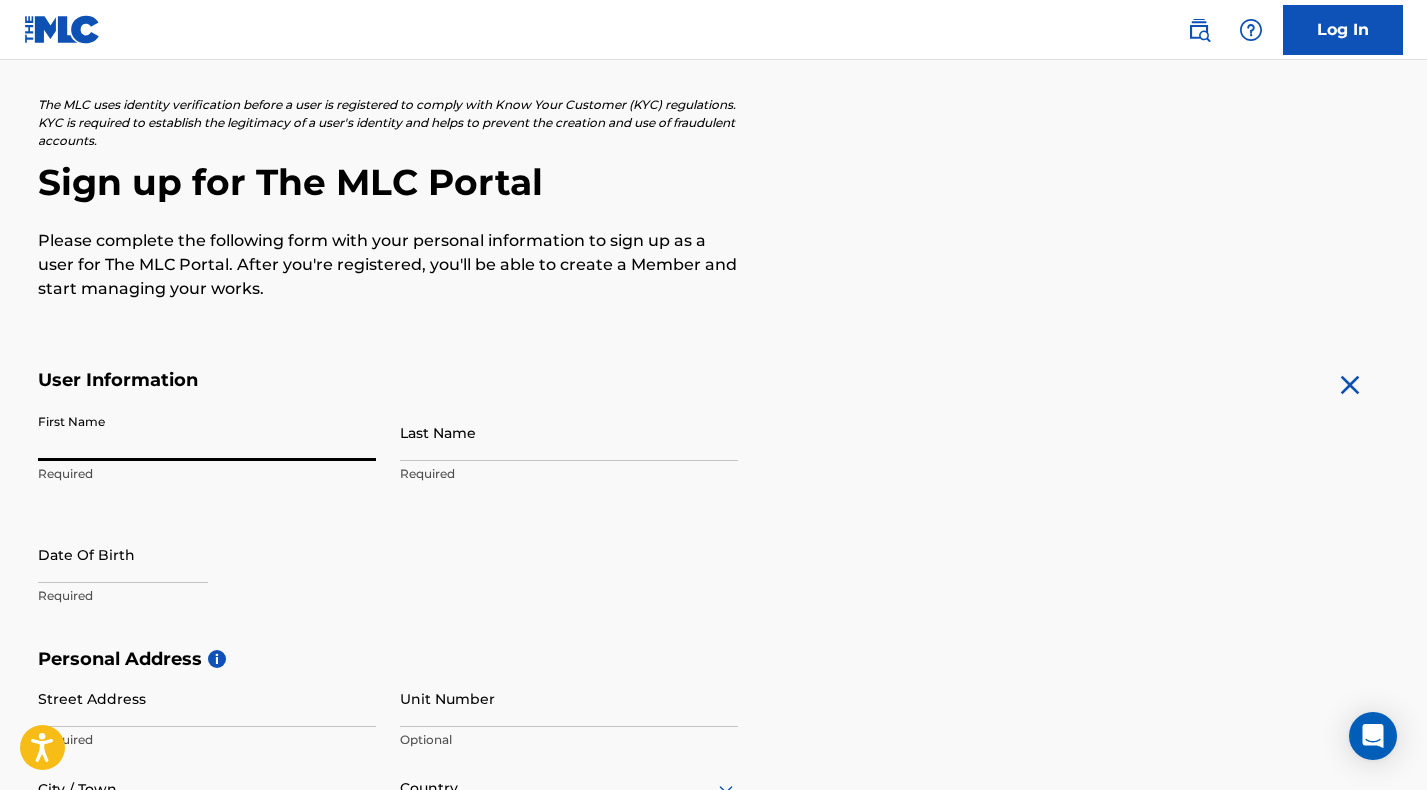 type on "[PERSON_NAME]" 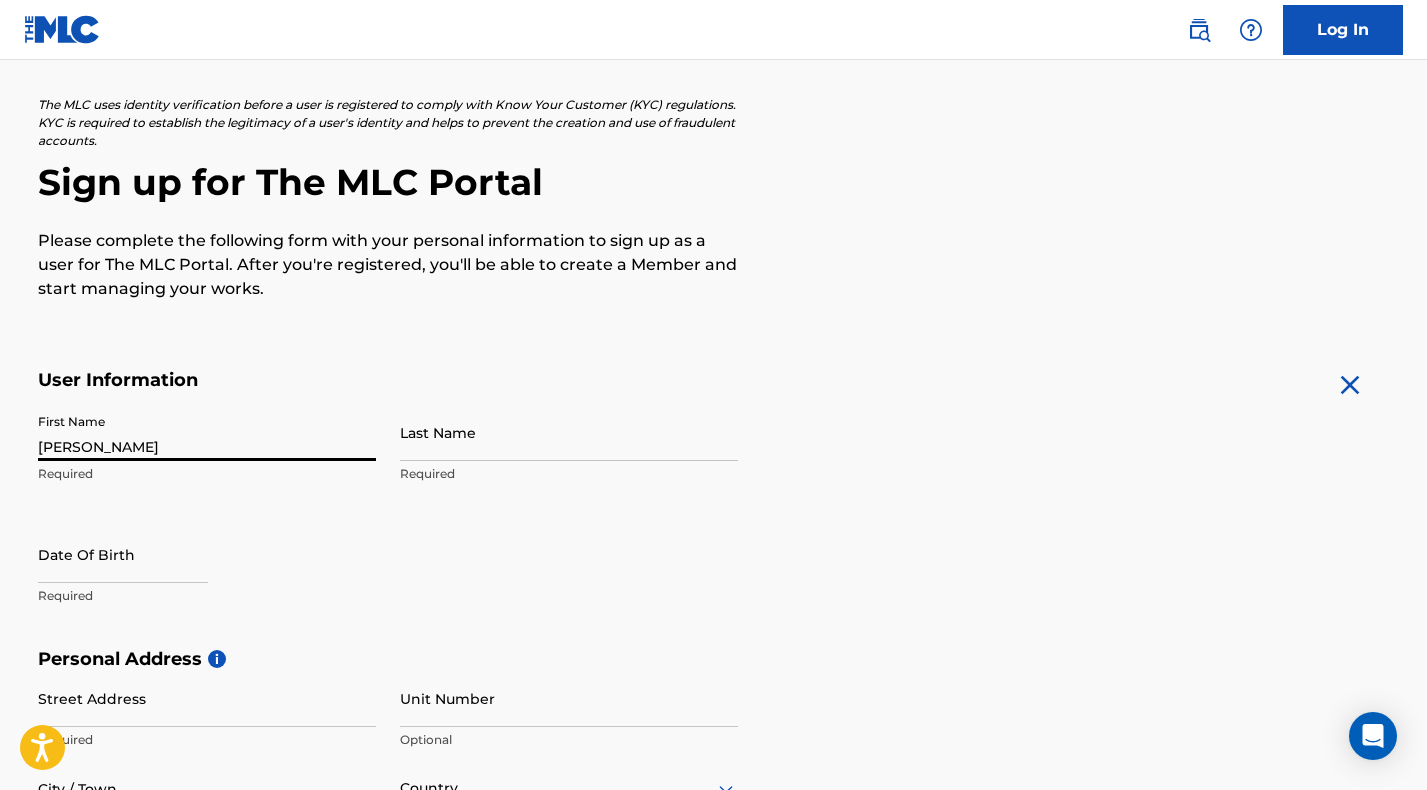 type on "[PERSON_NAME]" 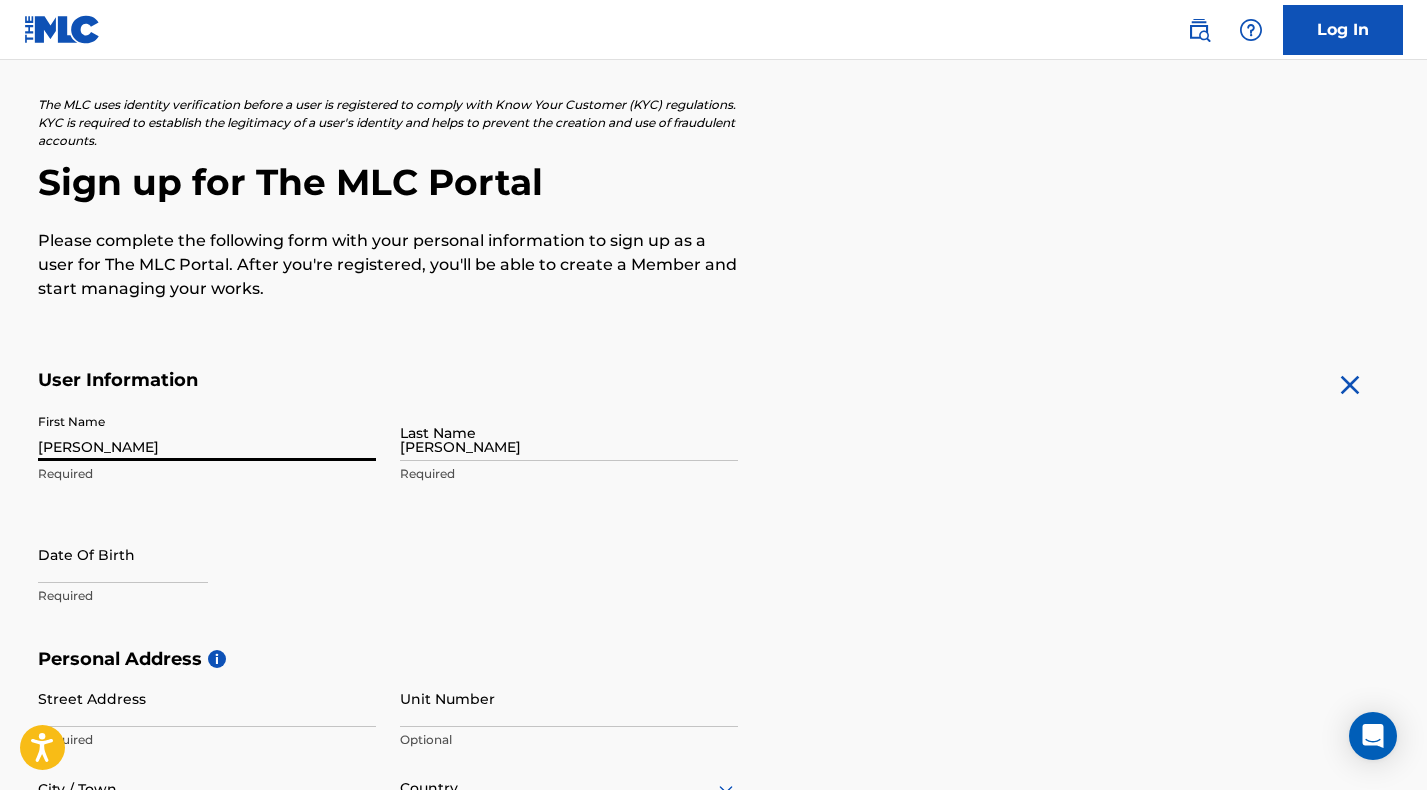 type on "[STREET_ADDRESS][PERSON_NAME]" 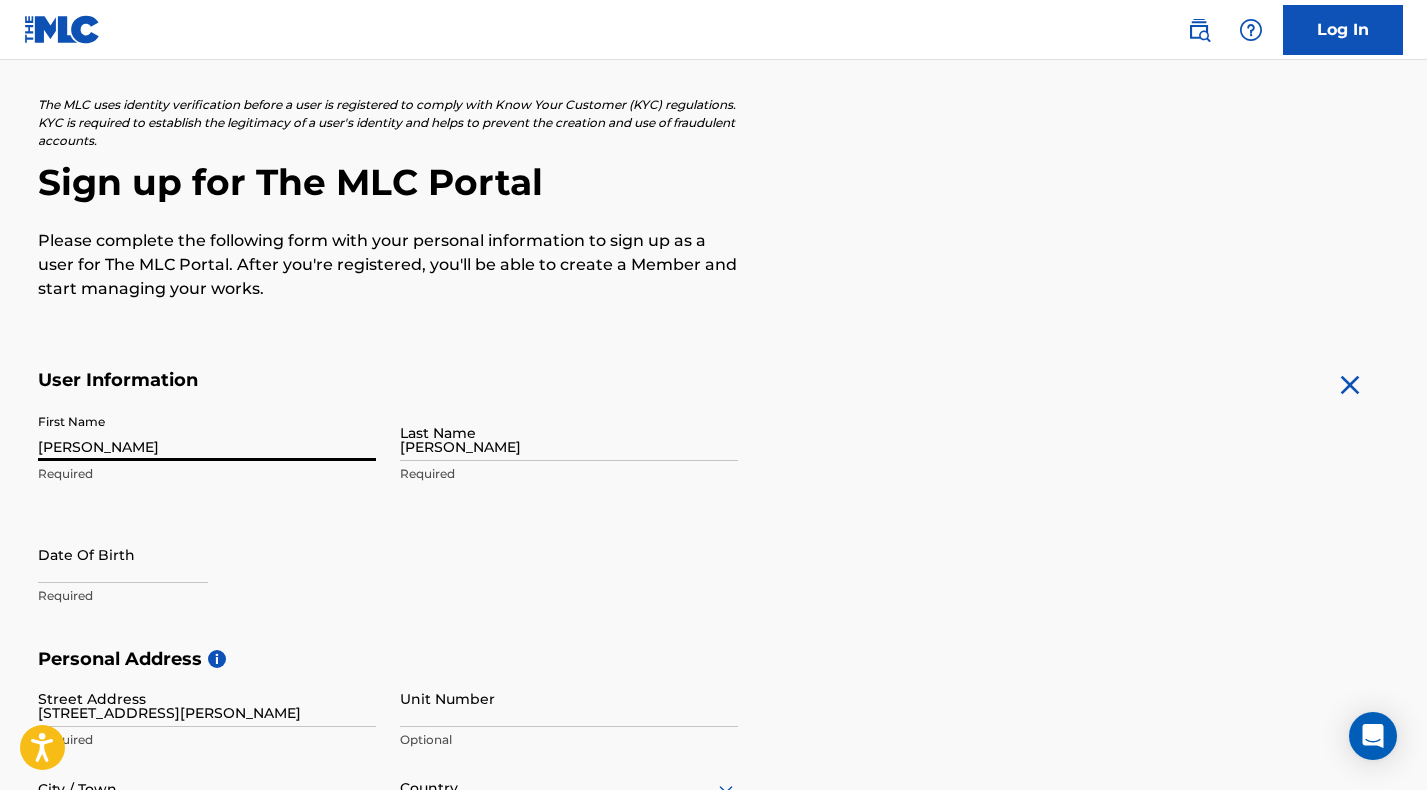 type on "[PERSON_NAME]" 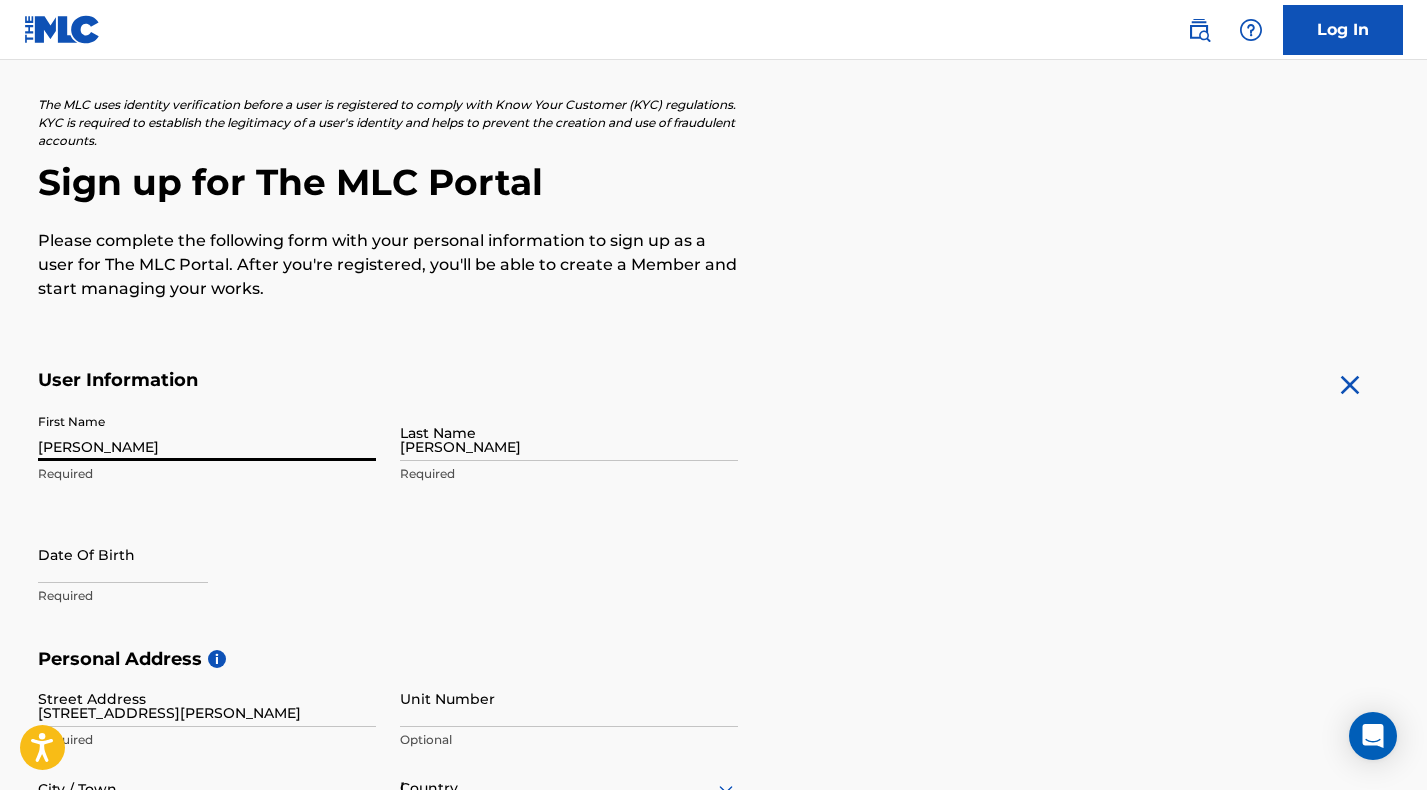 type on "[US_STATE]" 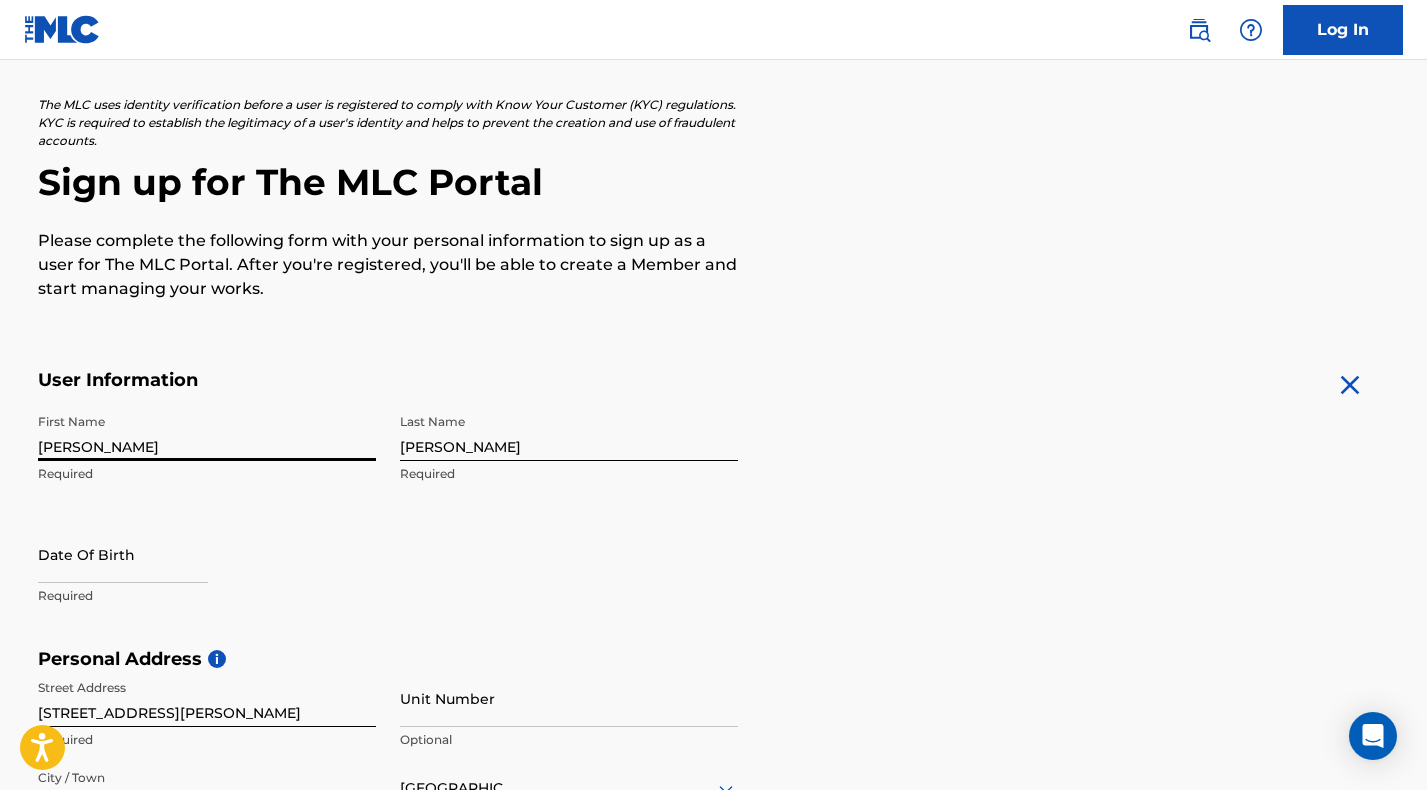 scroll, scrollTop: 646, scrollLeft: 0, axis: vertical 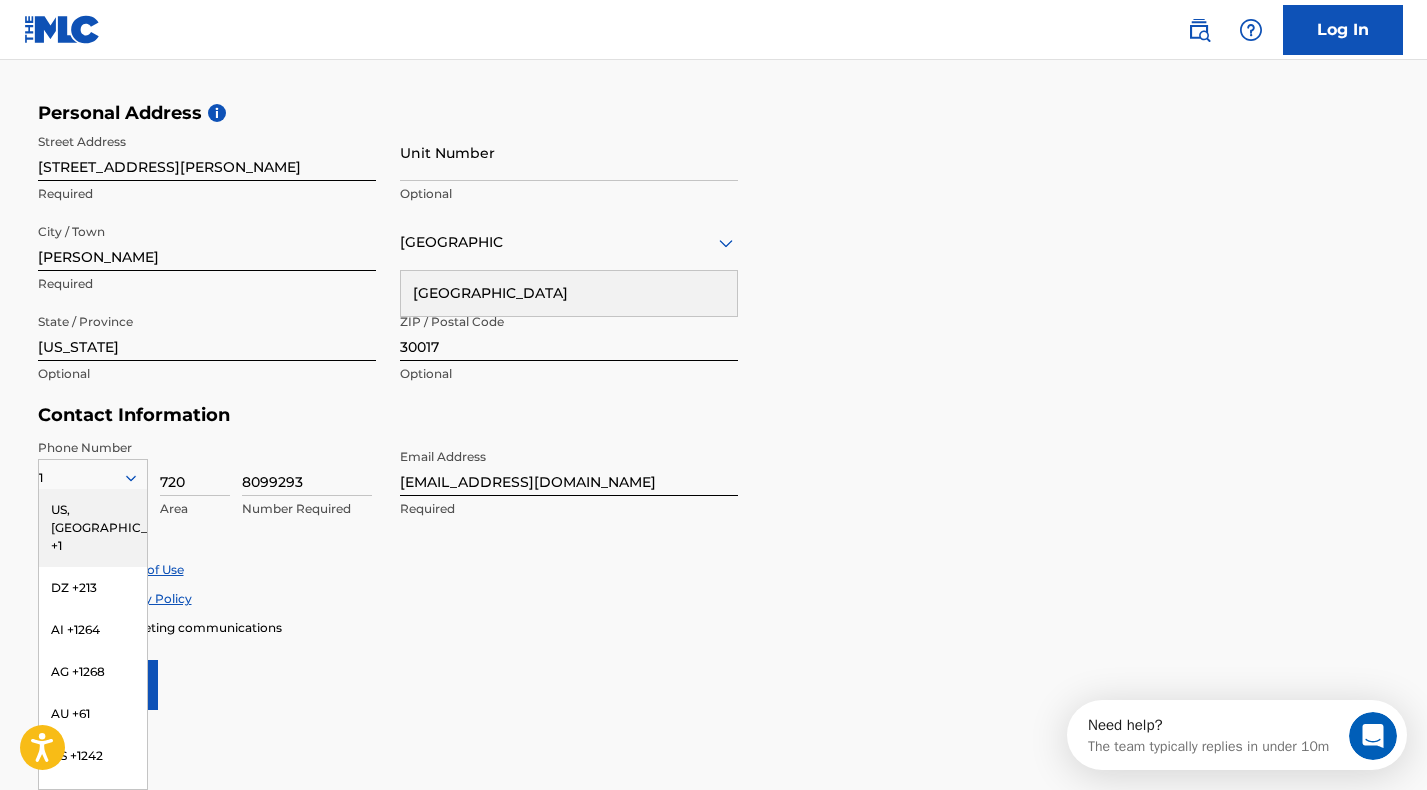 click on "Accept Privacy Policy" at bounding box center [714, 598] 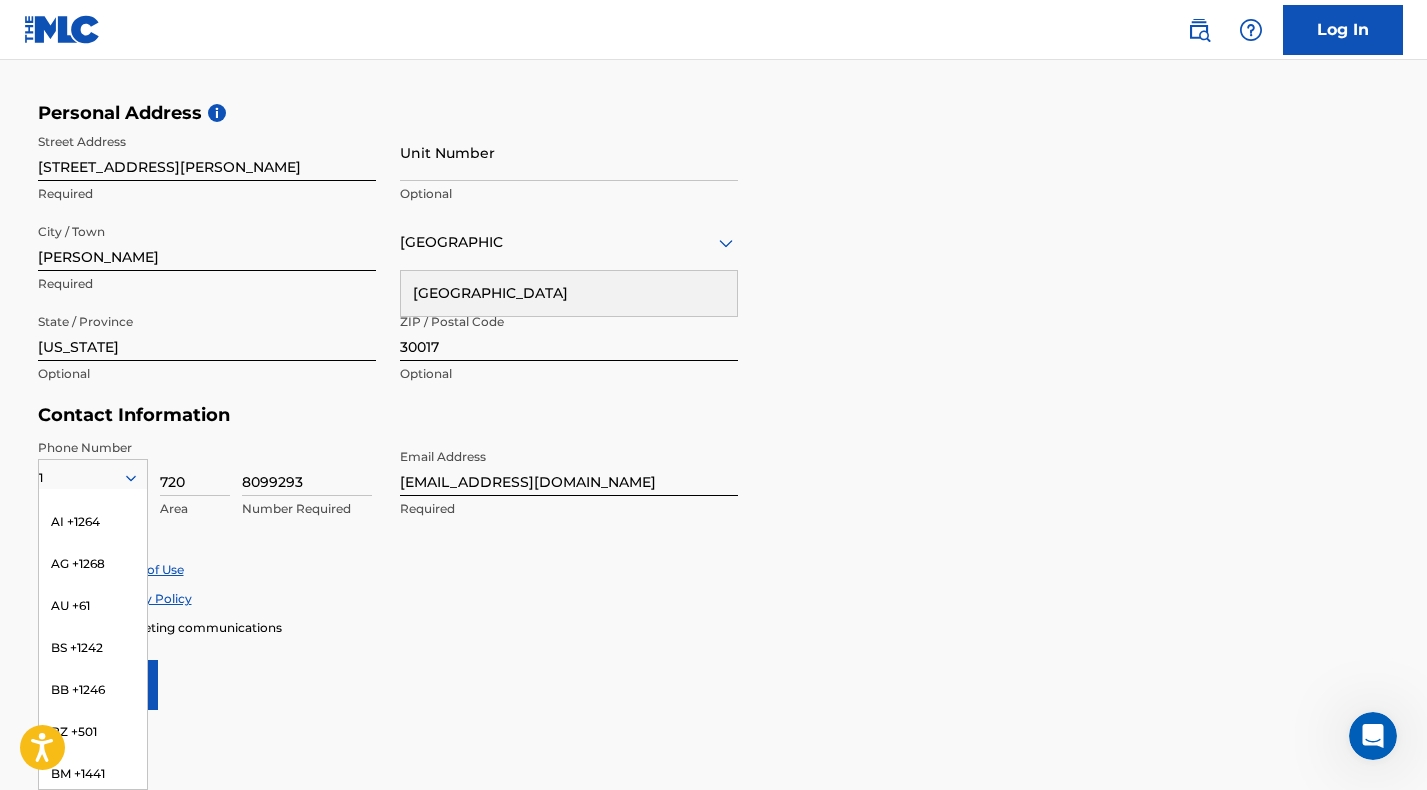 scroll, scrollTop: 0, scrollLeft: 0, axis: both 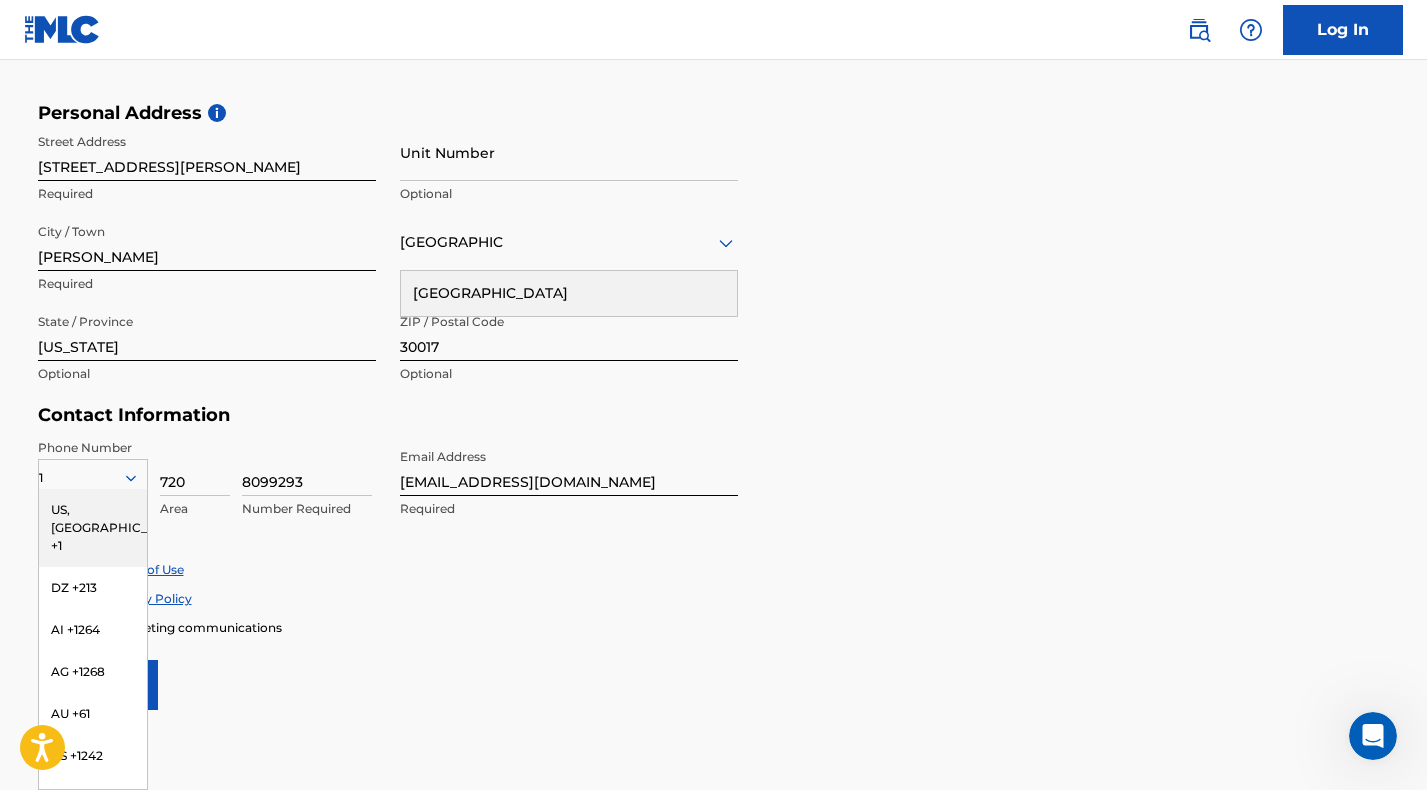click on "US, [GEOGRAPHIC_DATA] +1" at bounding box center [93, 528] 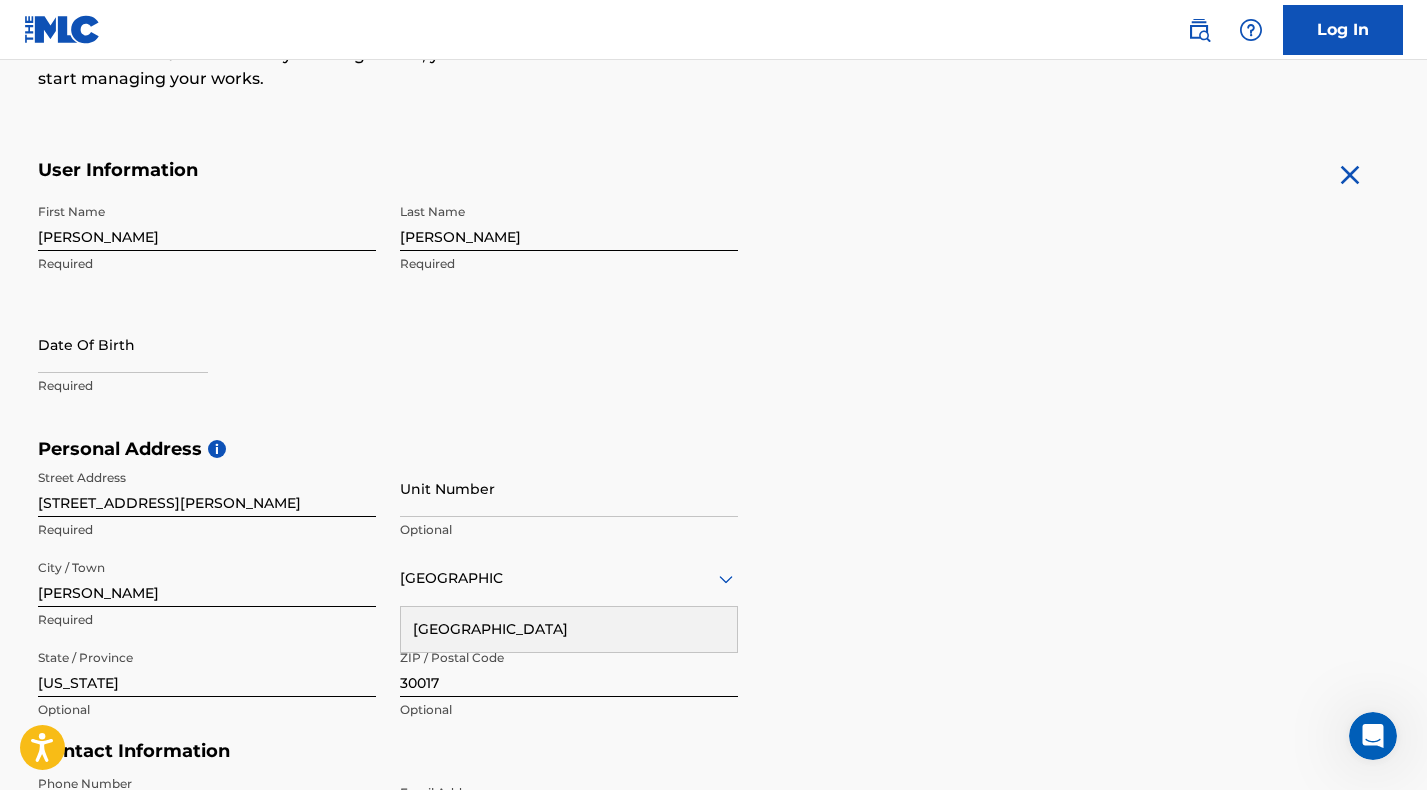 scroll, scrollTop: 346, scrollLeft: 0, axis: vertical 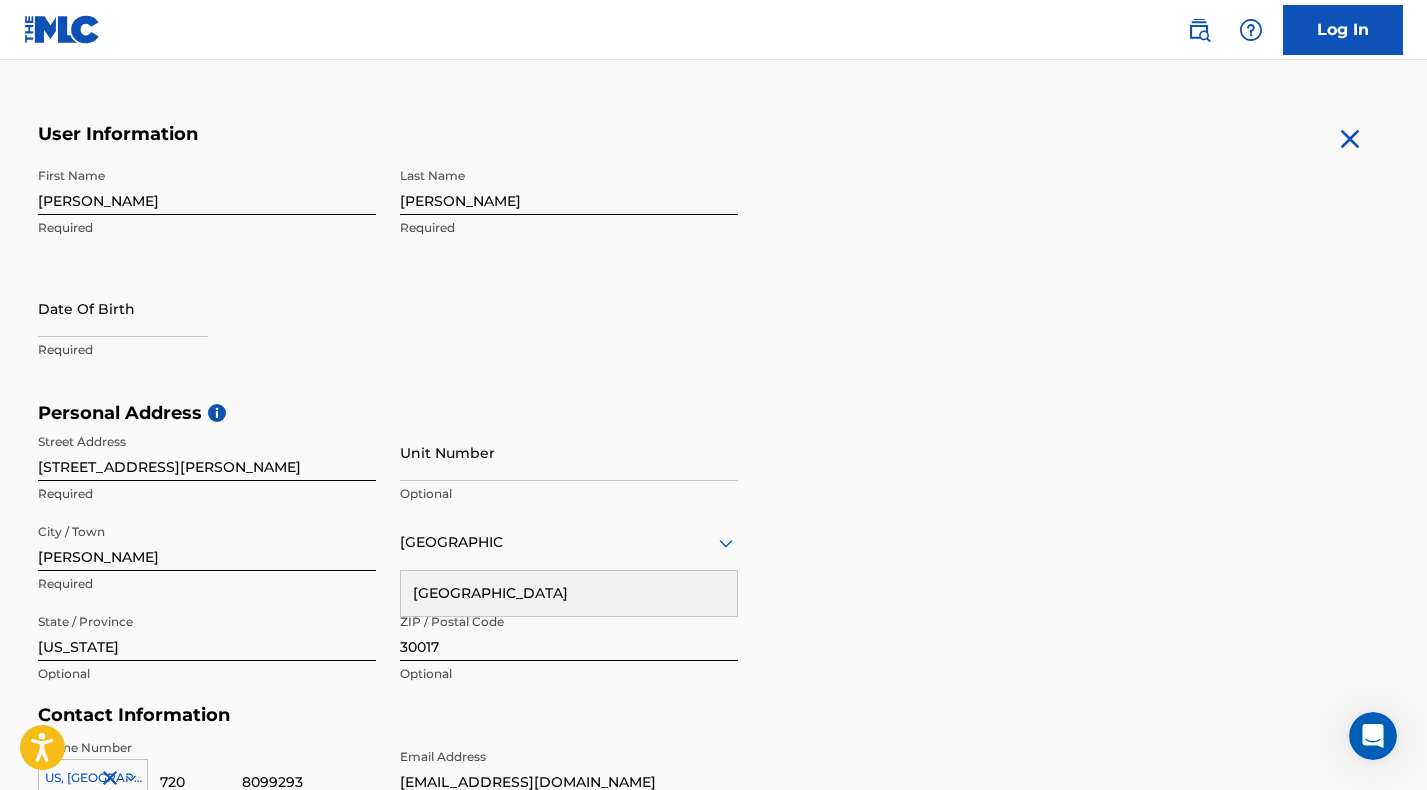 select on "6" 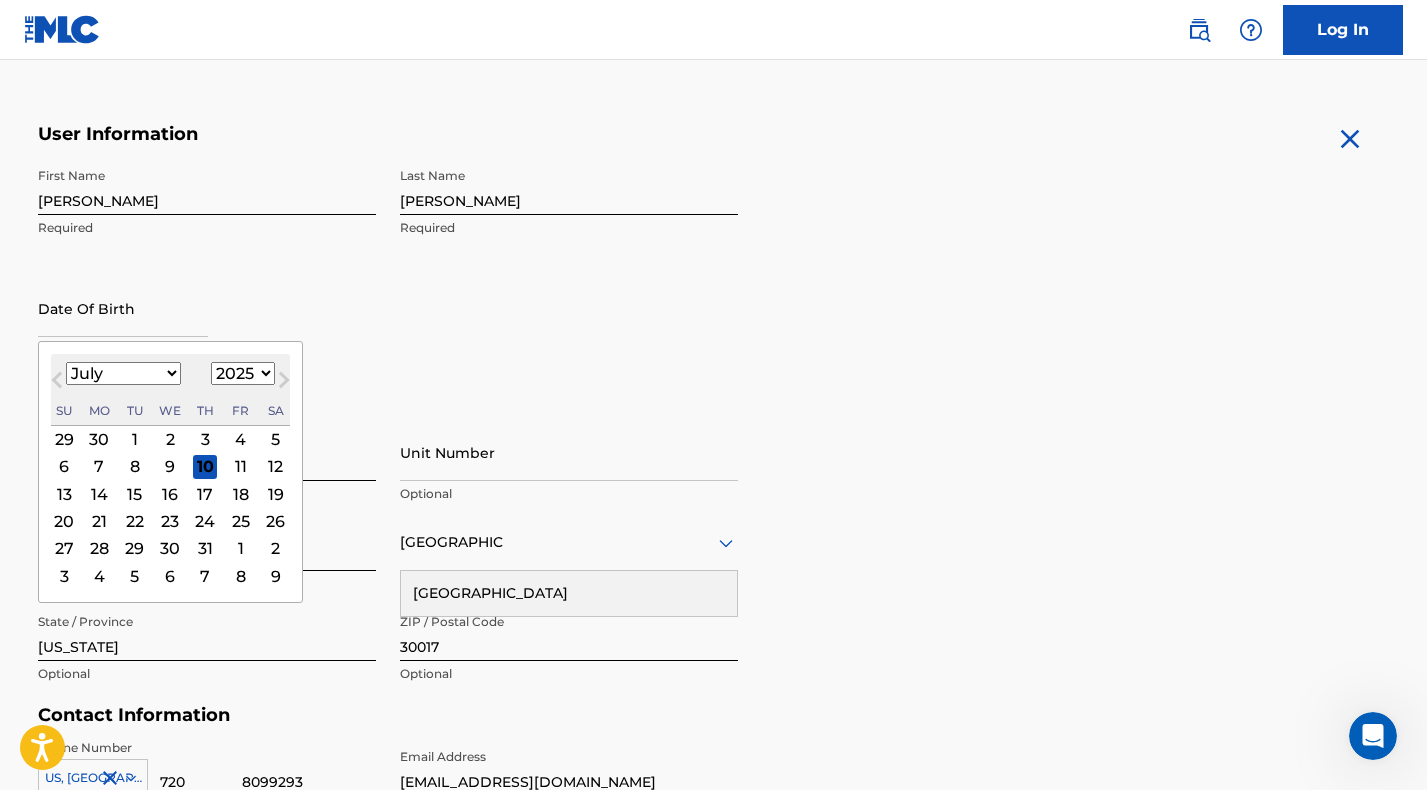 click at bounding box center [123, 308] 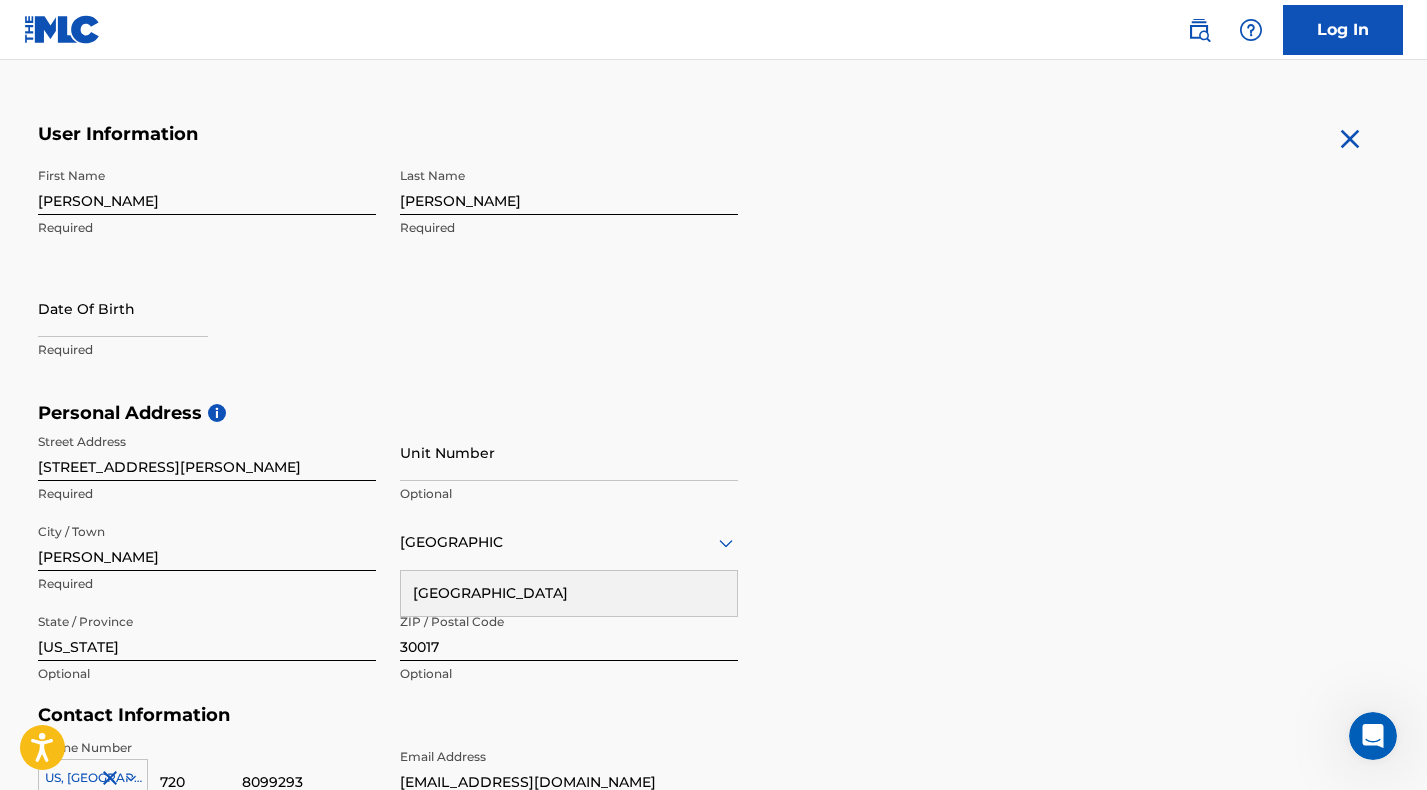 click on "Date Of Birth Required" at bounding box center [207, 325] 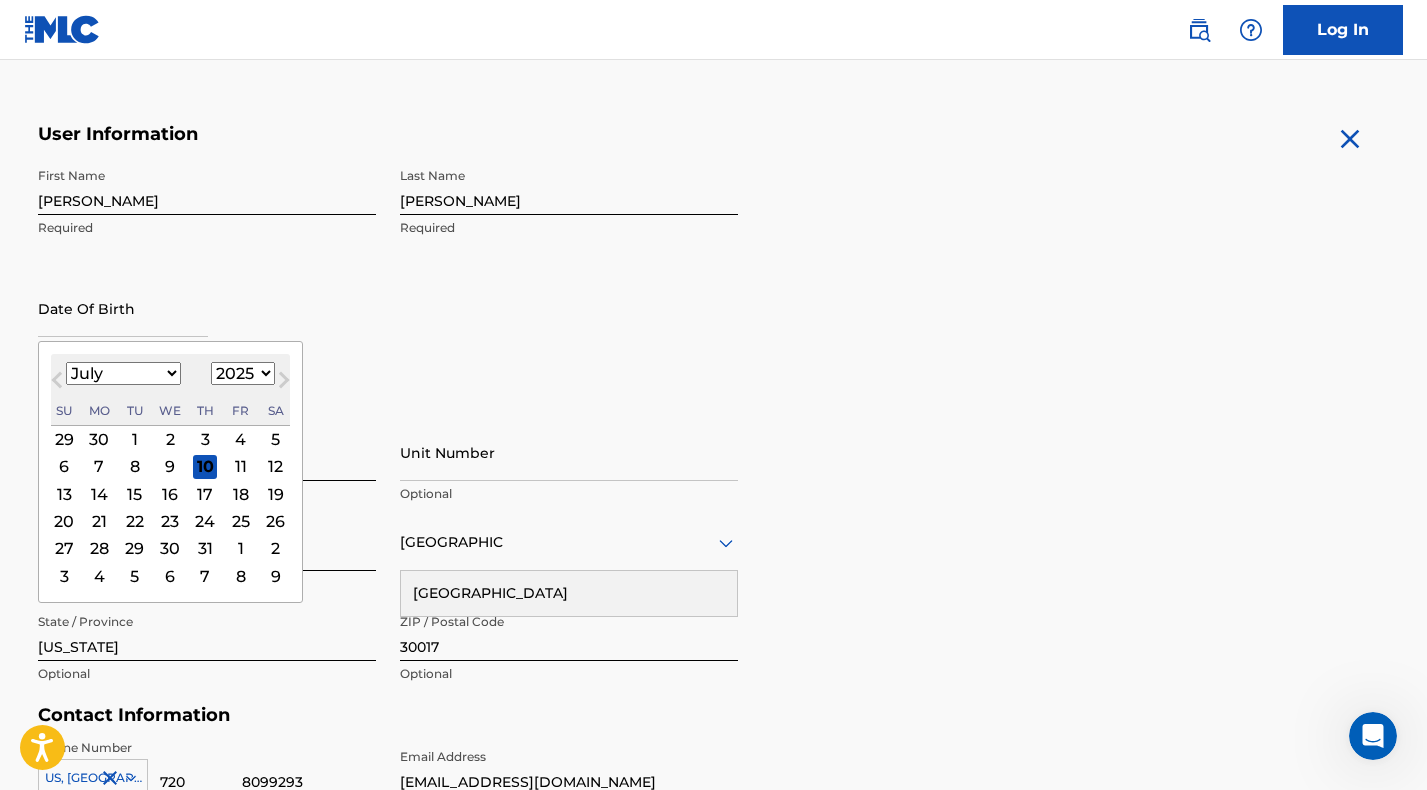 click on "January February March April May June July August September October November [DATE] 1900 1901 1902 1903 1904 1905 1906 1907 1908 1909 1910 1911 1912 1913 1914 1915 1916 1917 1918 1919 1920 1921 1922 1923 1924 1925 1926 1927 1928 1929 1930 1931 1932 1933 1934 1935 1936 1937 1938 1939 1940 1941 1942 1943 1944 1945 1946 1947 1948 1949 1950 1951 1952 1953 1954 1955 1956 1957 1958 1959 1960 1961 1962 1963 1964 1965 1966 1967 1968 1969 1970 1971 1972 1973 1974 1975 1976 1977 1978 1979 1980 1981 1982 1983 1984 1985 1986 1987 1988 1989 1990 1991 1992 1993 1994 1995 1996 1997 1998 1999 2000 2001 2002 2003 2004 2005 2006 2007 2008 2009 2010 2011 2012 2013 2014 2015 2016 2017 2018 2019 2020 2021 2022 2023 2024 2025 2026 2027 2028 2029 2030 2031 2032 2033 2034 2035 2036 2037 2038 2039 2040 2041 2042 2043 2044 2045 2046 2047 2048 2049 2050 2051 2052 2053 2054 2055 2056 2057 2058 2059 2060 2061 2062 2063 2064 2065 2066 2067 2068 2069 2070 2071 2072 2073 2074 2075 2076 2077 2078 2079 2080 2081 2082 2083 2084 2085" at bounding box center [170, 374] 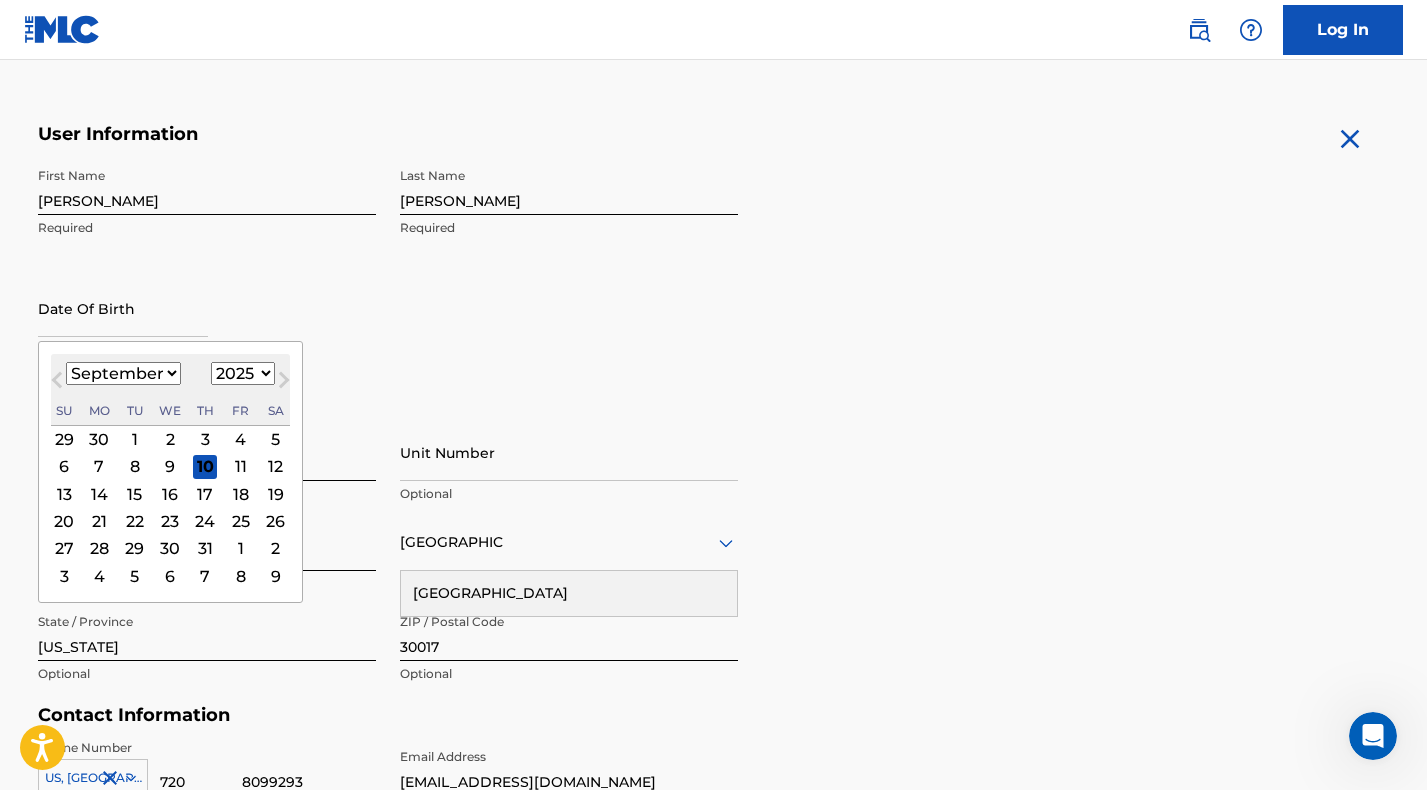 click on "January February March April May June July August September October November December" at bounding box center (123, 373) 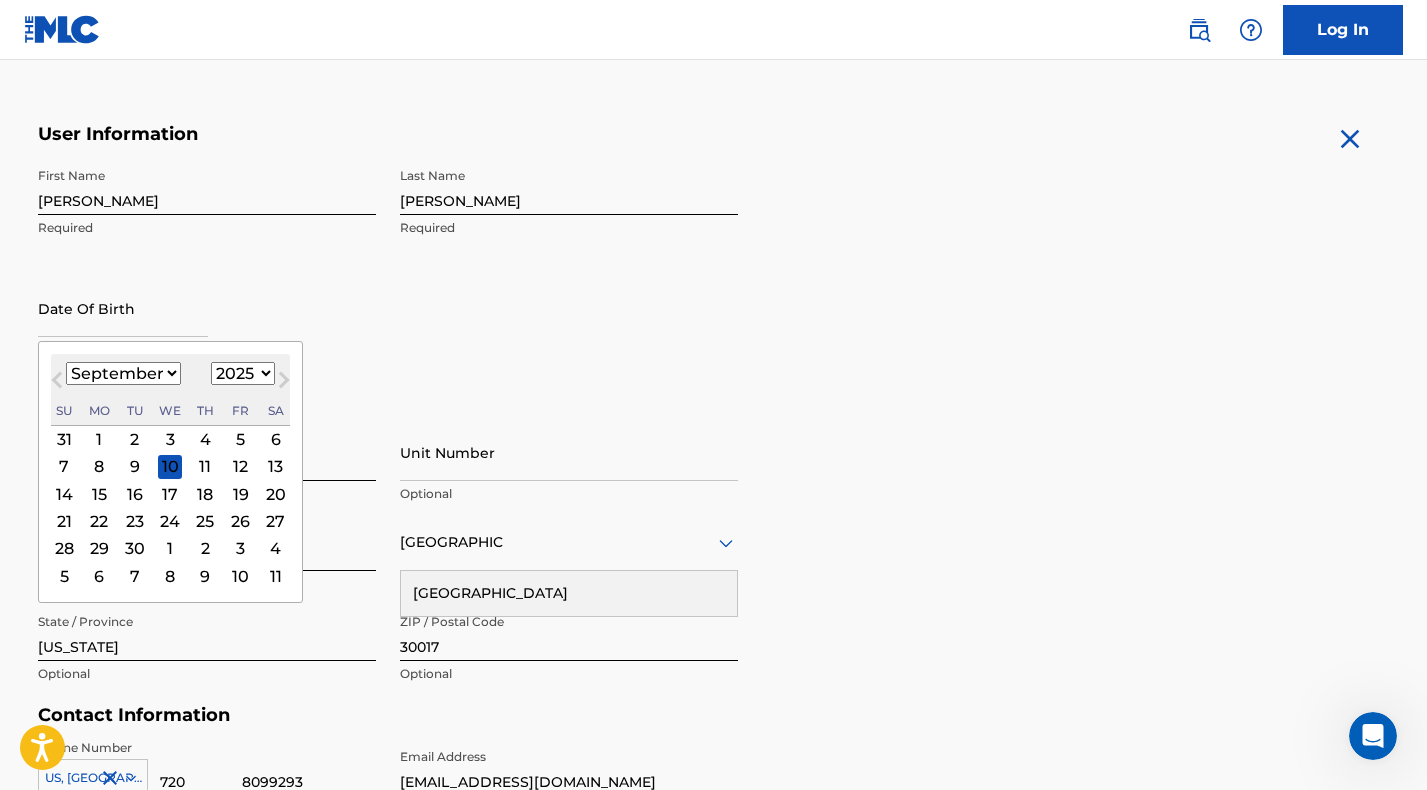click on "[DATE] January February March April May June July August September October November [DATE] 1900 1901 1902 1903 1904 1905 1906 1907 1908 1909 1910 1911 1912 1913 1914 1915 1916 1917 1918 1919 1920 1921 1922 1923 1924 1925 1926 1927 1928 1929 1930 1931 1932 1933 1934 1935 1936 1937 1938 1939 1940 1941 1942 1943 1944 1945 1946 1947 1948 1949 1950 1951 1952 1953 1954 1955 1956 1957 1958 1959 1960 1961 1962 1963 1964 1965 1966 1967 1968 1969 1970 1971 1972 1973 1974 1975 1976 1977 1978 1979 1980 1981 1982 1983 1984 1985 1986 1987 1988 1989 1990 1991 1992 1993 1994 1995 1996 1997 1998 1999 2000 2001 2002 2003 2004 2005 2006 2007 2008 2009 2010 2011 2012 2013 2014 2015 2016 2017 2018 2019 2020 2021 2022 2023 2024 2025 2026 2027 2028 2029 2030 2031 2032 2033 2034 2035 2036 2037 2038 2039 2040 2041 2042 2043 2044 2045 2046 2047 2048 2049 2050 2051 2052 2053 2054 2055 2056 2057 2058 2059 2060 2061 2062 2063 2064 2065 2066 2067 2068 2069 2070 2071 2072 2073 2074 2075 2076 2077 2078 2079 2080 2081 2082 Su" at bounding box center [170, 390] 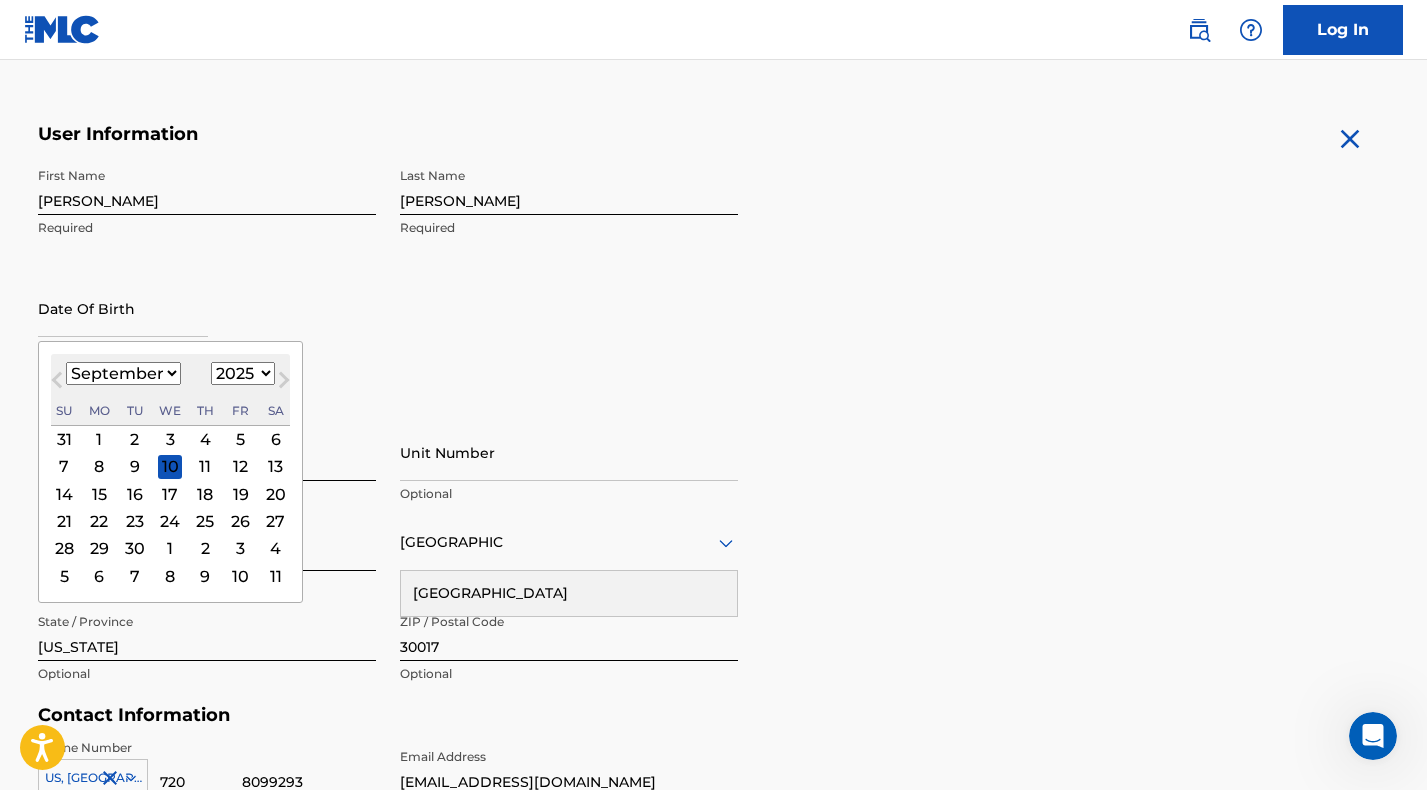 click on "1899 1900 1901 1902 1903 1904 1905 1906 1907 1908 1909 1910 1911 1912 1913 1914 1915 1916 1917 1918 1919 1920 1921 1922 1923 1924 1925 1926 1927 1928 1929 1930 1931 1932 1933 1934 1935 1936 1937 1938 1939 1940 1941 1942 1943 1944 1945 1946 1947 1948 1949 1950 1951 1952 1953 1954 1955 1956 1957 1958 1959 1960 1961 1962 1963 1964 1965 1966 1967 1968 1969 1970 1971 1972 1973 1974 1975 1976 1977 1978 1979 1980 1981 1982 1983 1984 1985 1986 1987 1988 1989 1990 1991 1992 1993 1994 1995 1996 1997 1998 1999 2000 2001 2002 2003 2004 2005 2006 2007 2008 2009 2010 2011 2012 2013 2014 2015 2016 2017 2018 2019 2020 2021 2022 2023 2024 2025 2026 2027 2028 2029 2030 2031 2032 2033 2034 2035 2036 2037 2038 2039 2040 2041 2042 2043 2044 2045 2046 2047 2048 2049 2050 2051 2052 2053 2054 2055 2056 2057 2058 2059 2060 2061 2062 2063 2064 2065 2066 2067 2068 2069 2070 2071 2072 2073 2074 2075 2076 2077 2078 2079 2080 2081 2082 2083 2084 2085 2086 2087 2088 2089 2090 2091 2092 2093 2094 2095 2096 2097 2098 2099 2100" at bounding box center [243, 373] 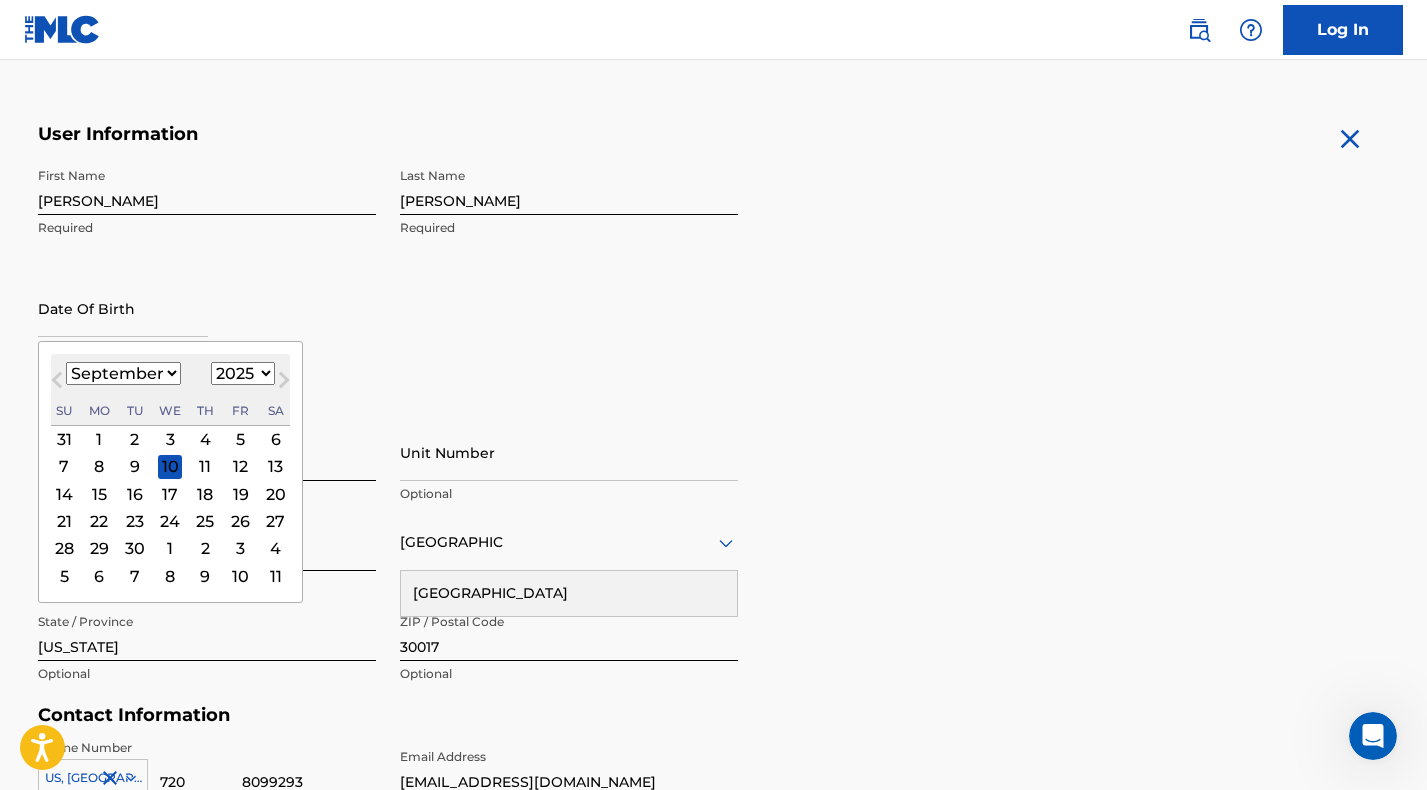 select on "1997" 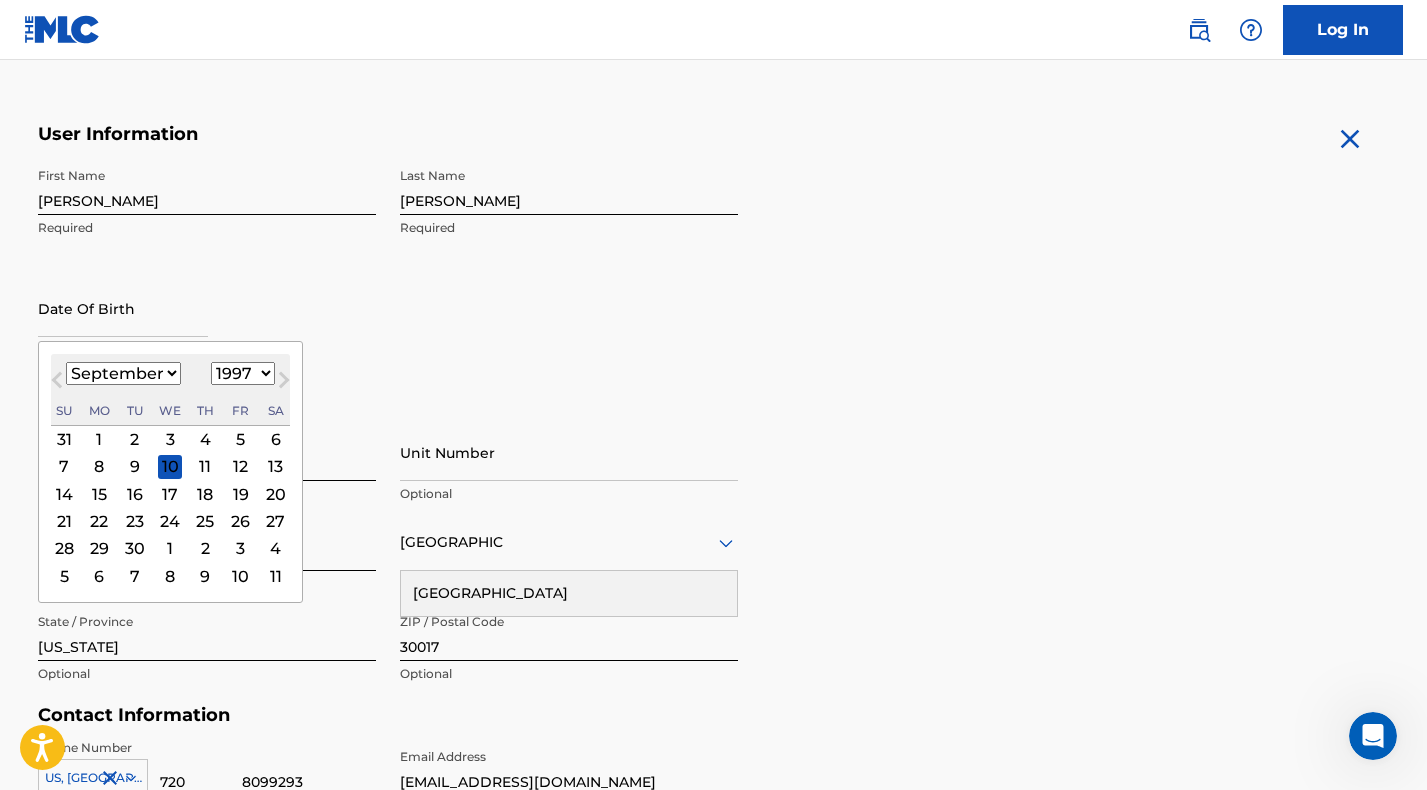 click on "1899 1900 1901 1902 1903 1904 1905 1906 1907 1908 1909 1910 1911 1912 1913 1914 1915 1916 1917 1918 1919 1920 1921 1922 1923 1924 1925 1926 1927 1928 1929 1930 1931 1932 1933 1934 1935 1936 1937 1938 1939 1940 1941 1942 1943 1944 1945 1946 1947 1948 1949 1950 1951 1952 1953 1954 1955 1956 1957 1958 1959 1960 1961 1962 1963 1964 1965 1966 1967 1968 1969 1970 1971 1972 1973 1974 1975 1976 1977 1978 1979 1980 1981 1982 1983 1984 1985 1986 1987 1988 1989 1990 1991 1992 1993 1994 1995 1996 1997 1998 1999 2000 2001 2002 2003 2004 2005 2006 2007 2008 2009 2010 2011 2012 2013 2014 2015 2016 2017 2018 2019 2020 2021 2022 2023 2024 2025 2026 2027 2028 2029 2030 2031 2032 2033 2034 2035 2036 2037 2038 2039 2040 2041 2042 2043 2044 2045 2046 2047 2048 2049 2050 2051 2052 2053 2054 2055 2056 2057 2058 2059 2060 2061 2062 2063 2064 2065 2066 2067 2068 2069 2070 2071 2072 2073 2074 2075 2076 2077 2078 2079 2080 2081 2082 2083 2084 2085 2086 2087 2088 2089 2090 2091 2092 2093 2094 2095 2096 2097 2098 2099 2100" at bounding box center [243, 373] 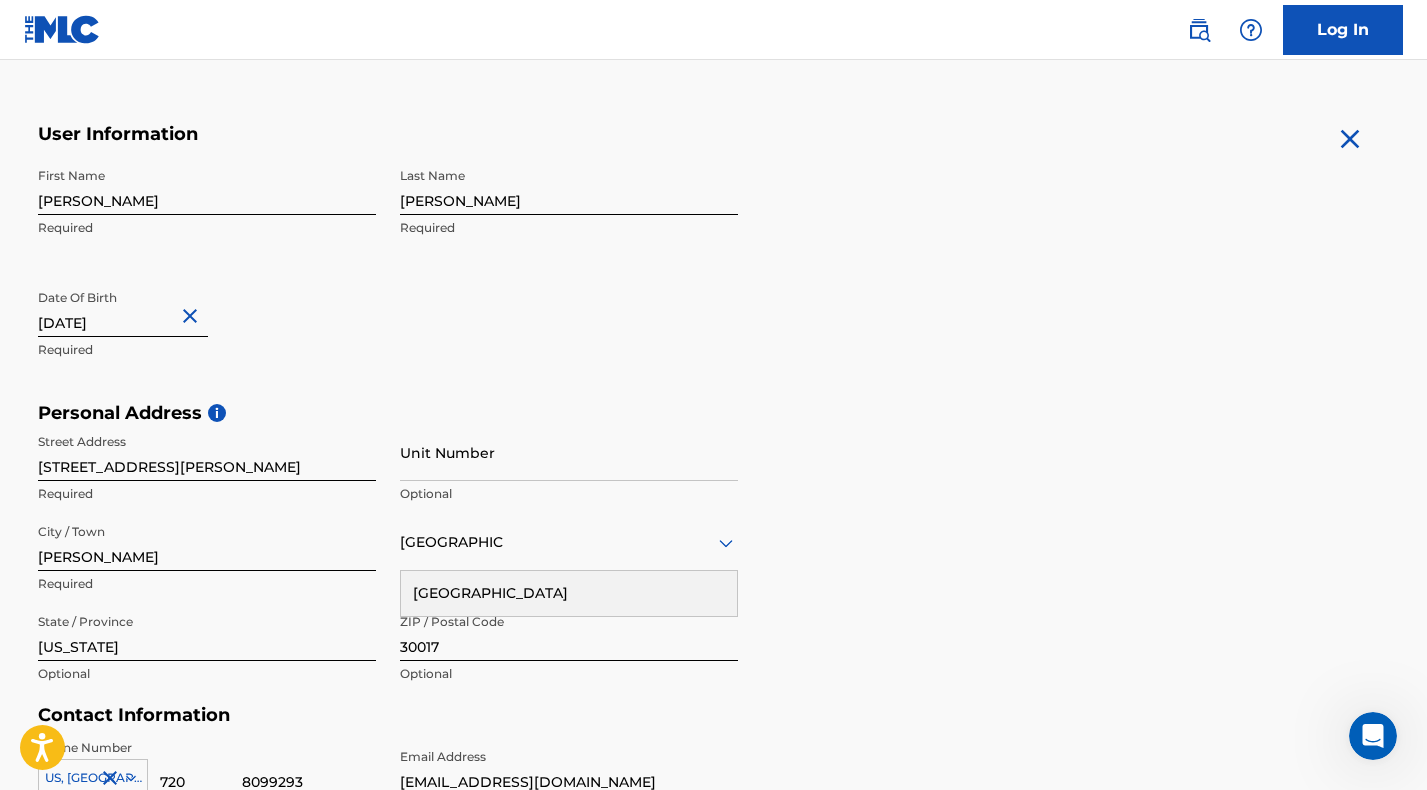 click on "[DATE]" at bounding box center (123, 308) 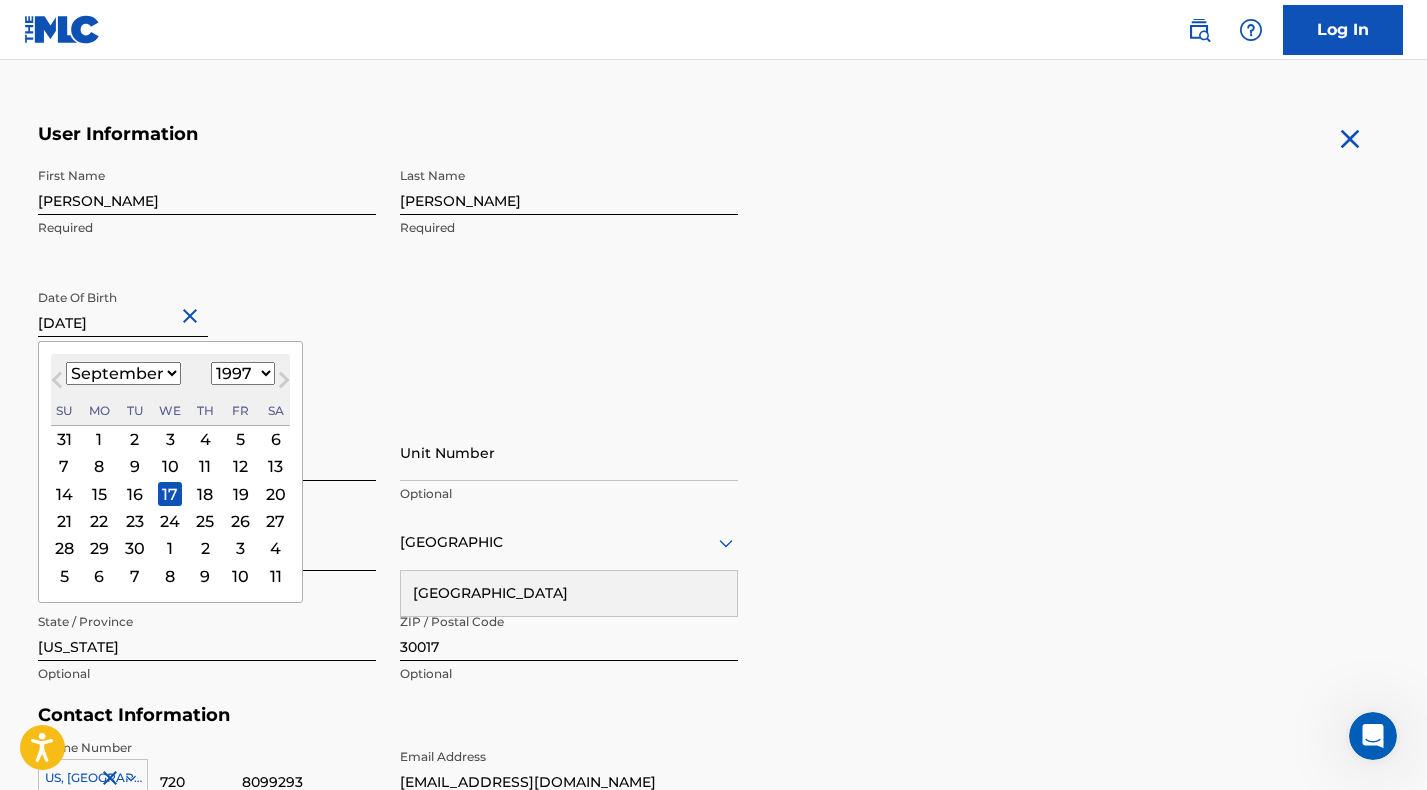 click on "24" at bounding box center (170, 521) 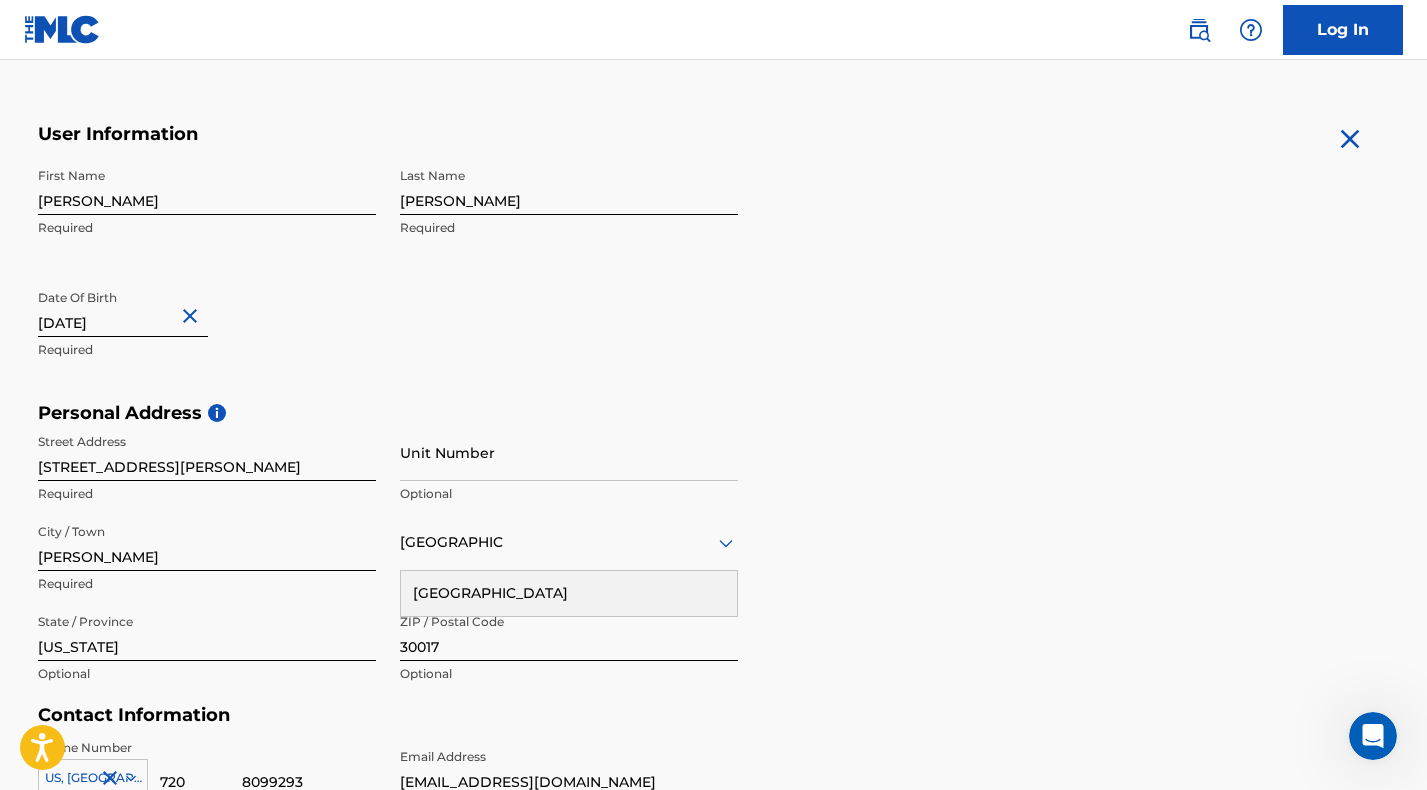 click on "[PERSON_NAME]" at bounding box center (207, 542) 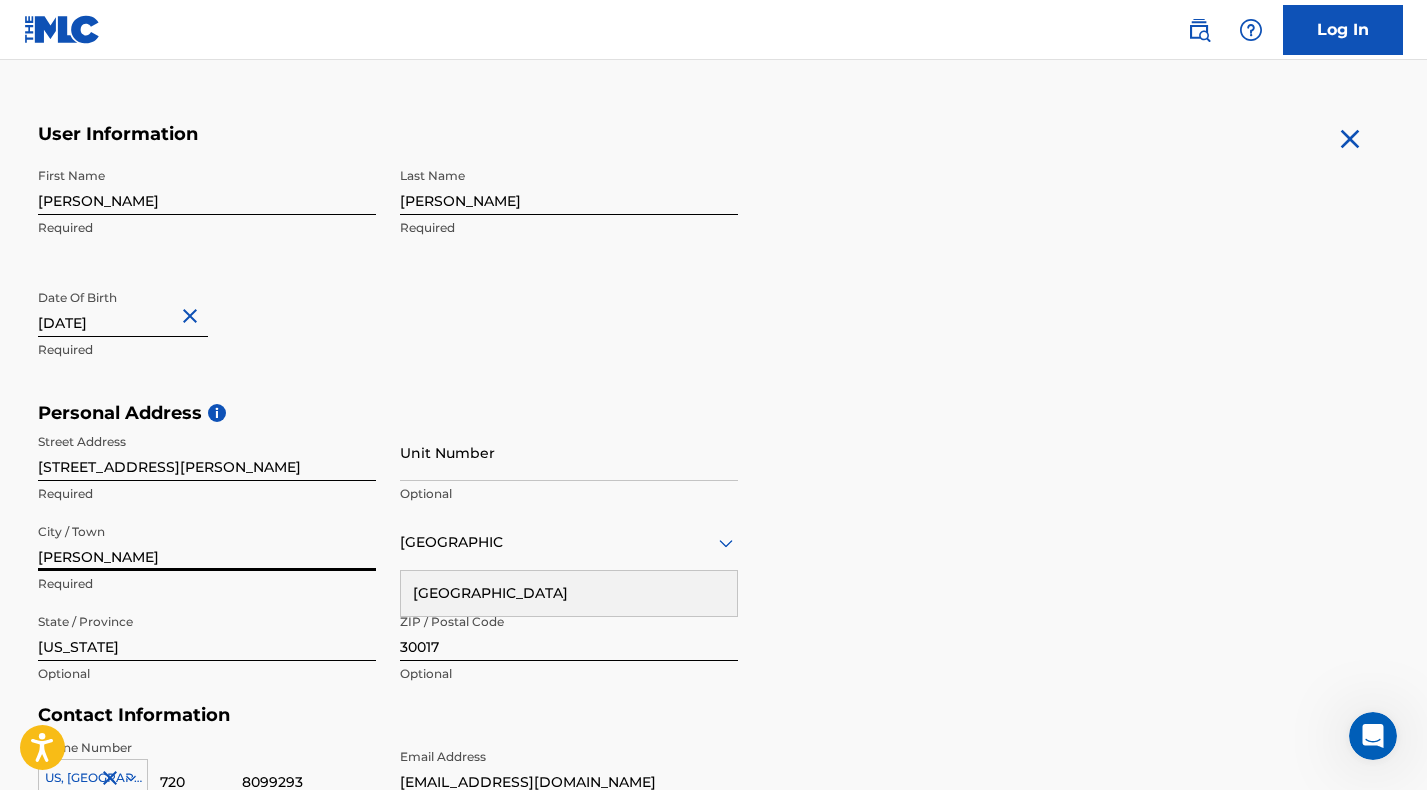 click on "Unit Number" at bounding box center [569, 452] 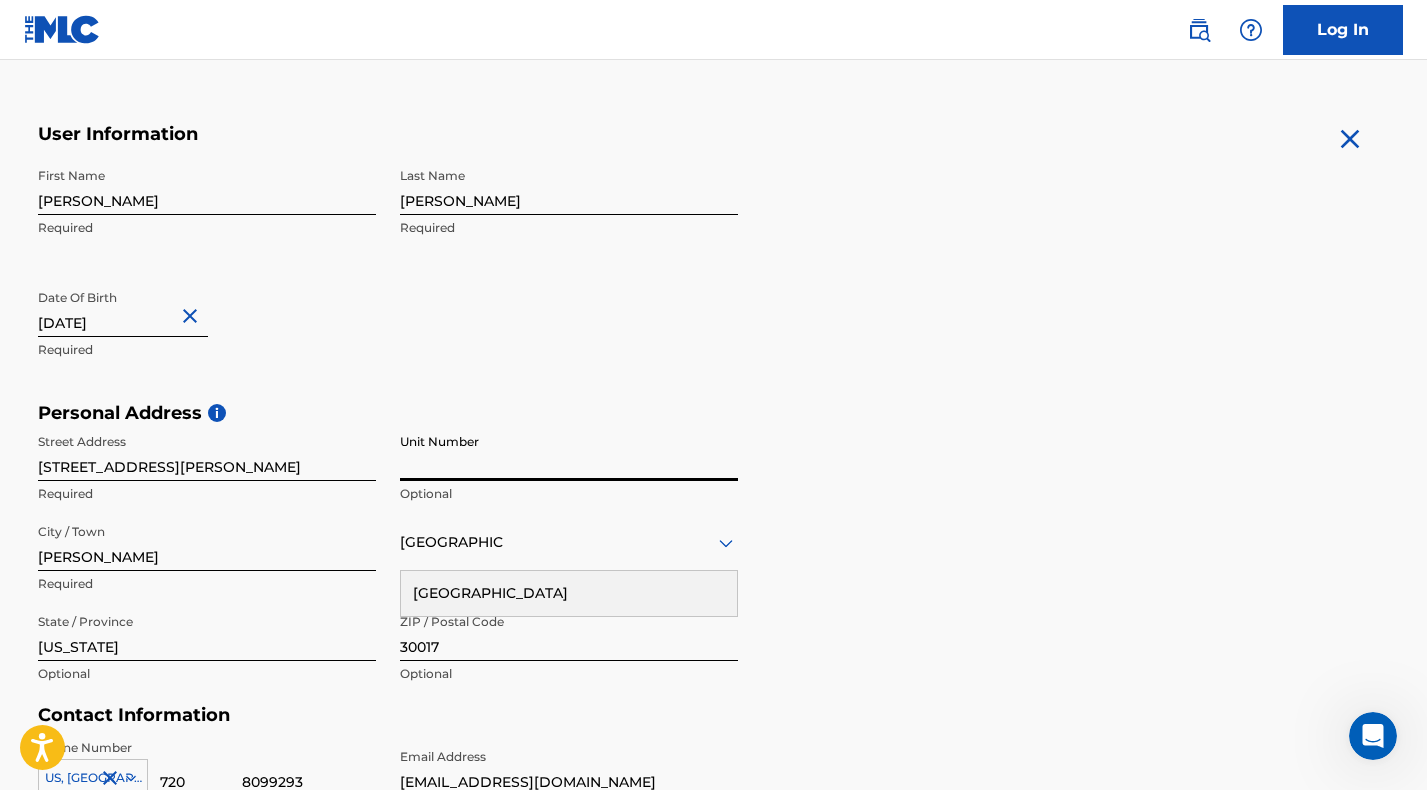 click on "[PERSON_NAME]" at bounding box center (207, 542) 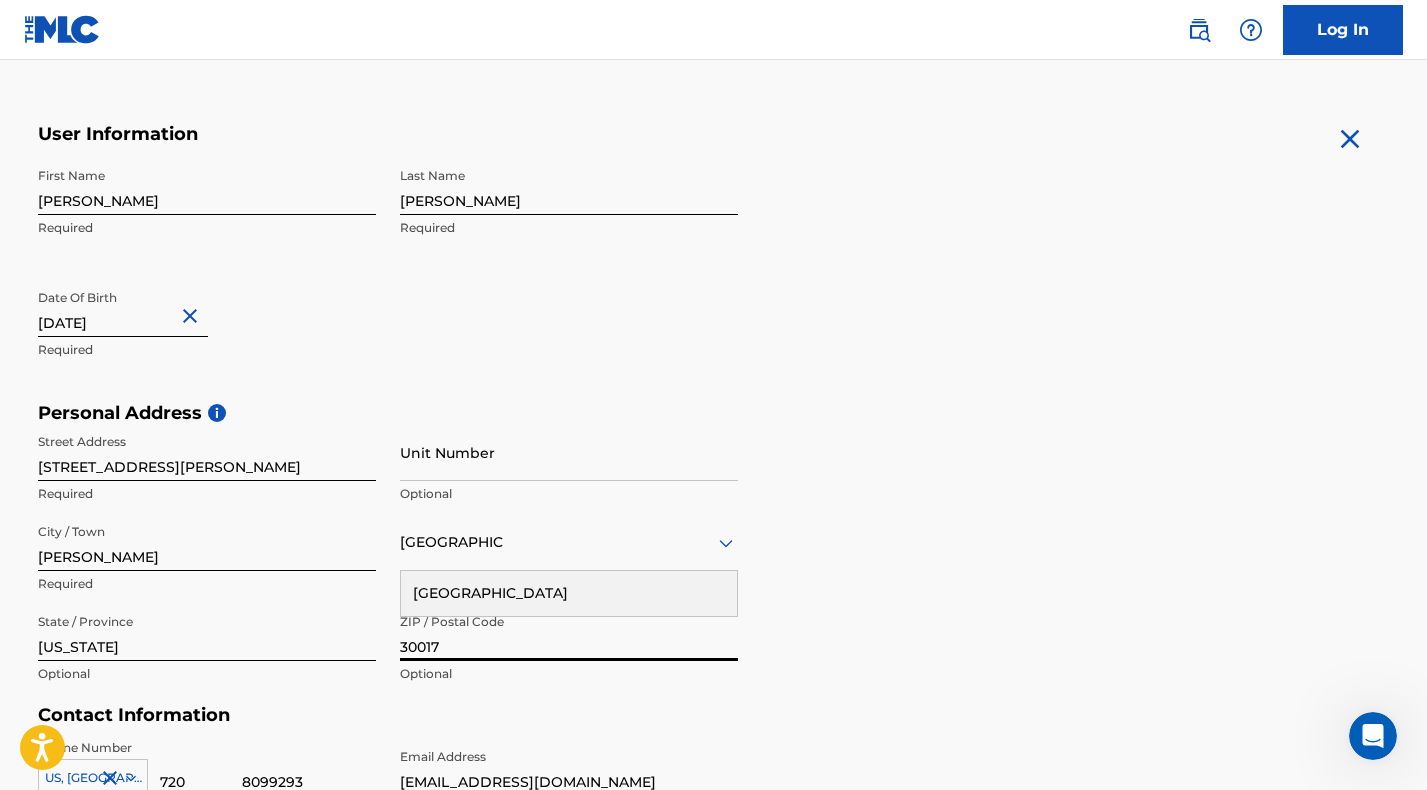 click on "30017" at bounding box center (569, 632) 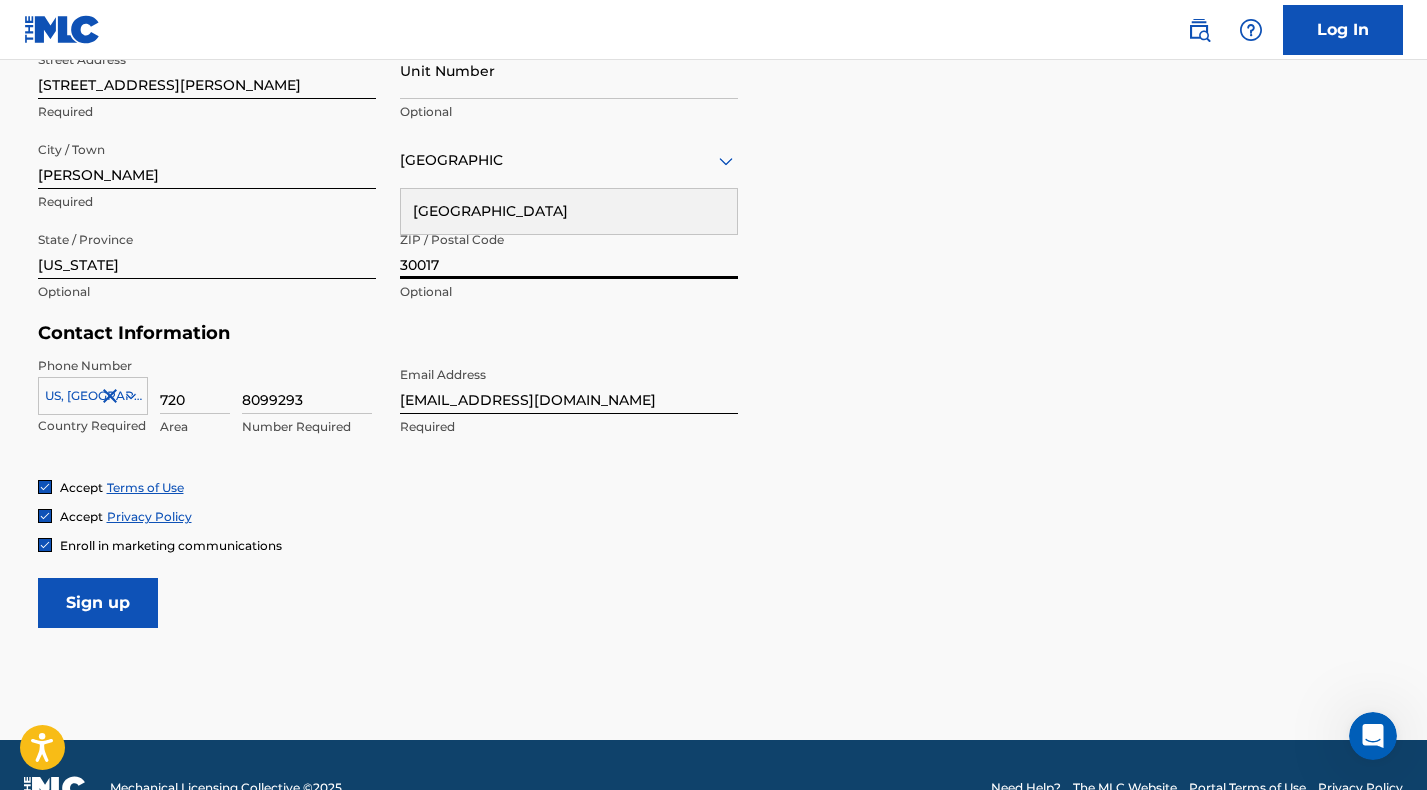 scroll, scrollTop: 746, scrollLeft: 0, axis: vertical 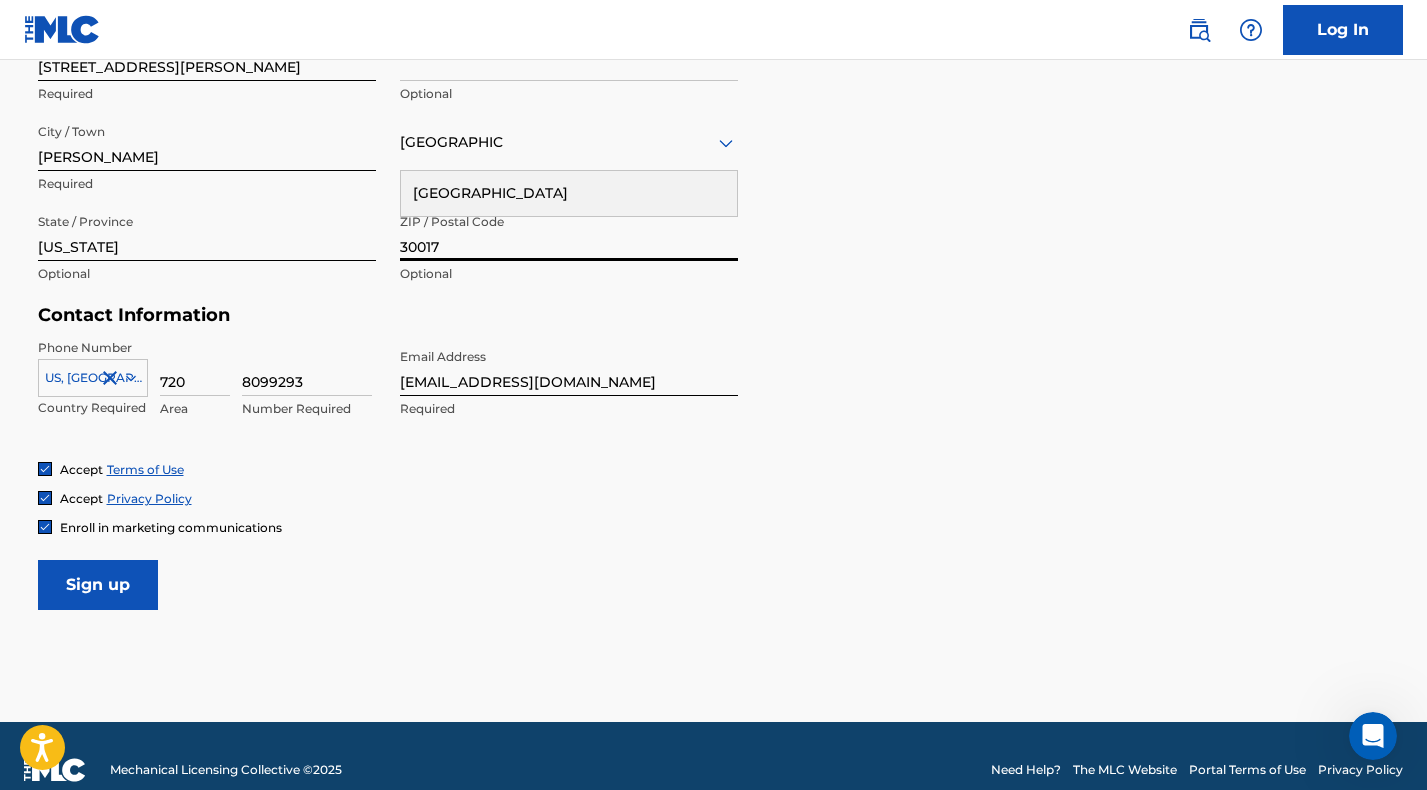 click on "Sign up" at bounding box center (98, 585) 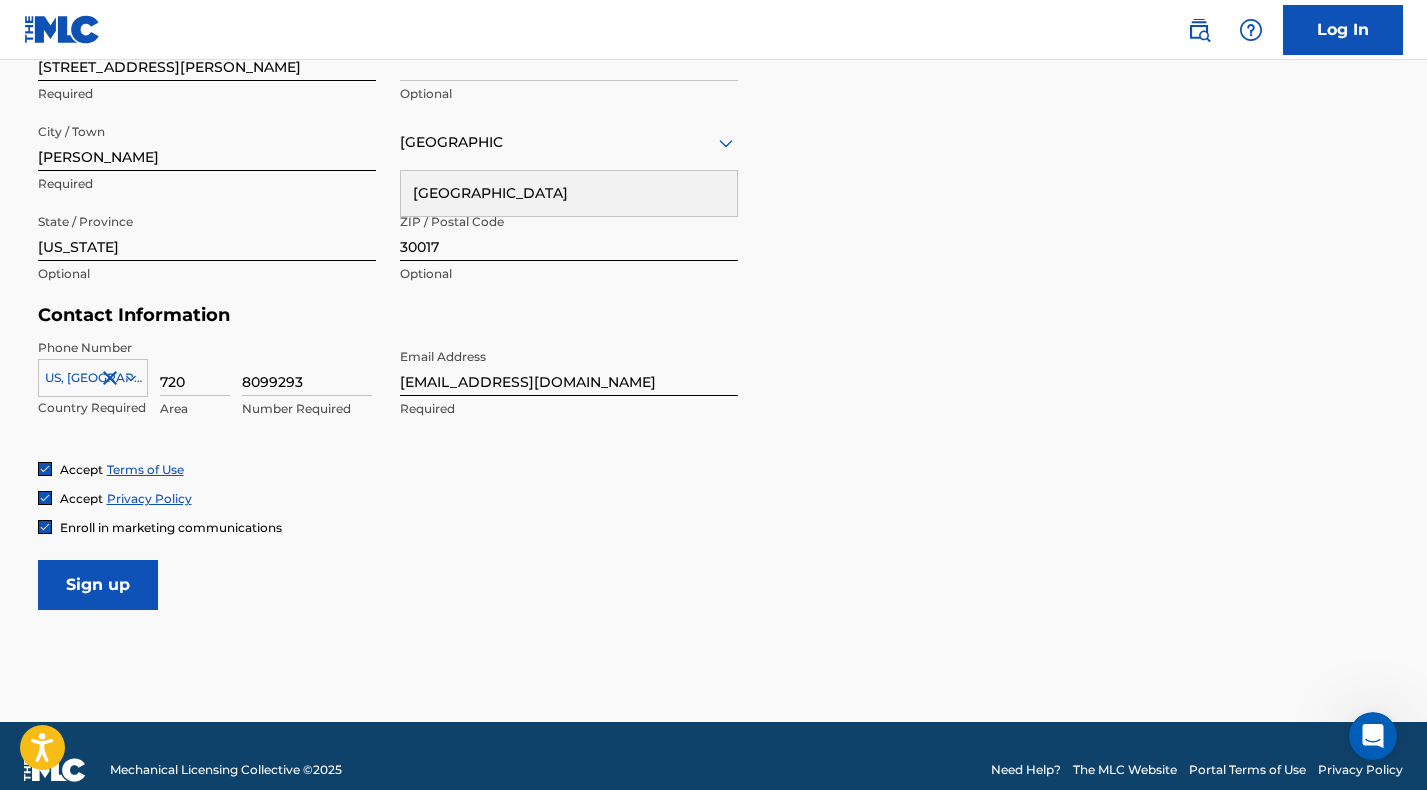 type 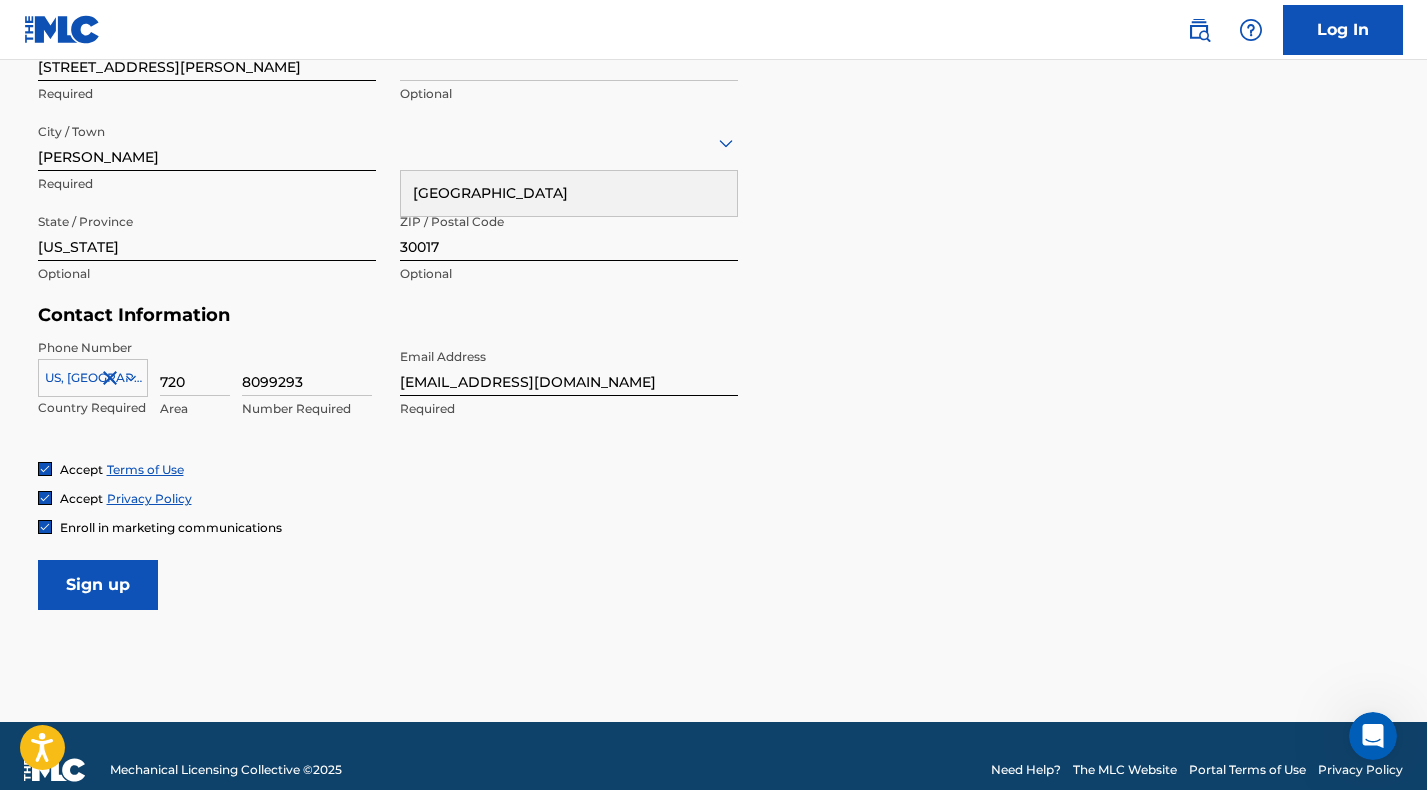 click on "Sign up" at bounding box center [98, 585] 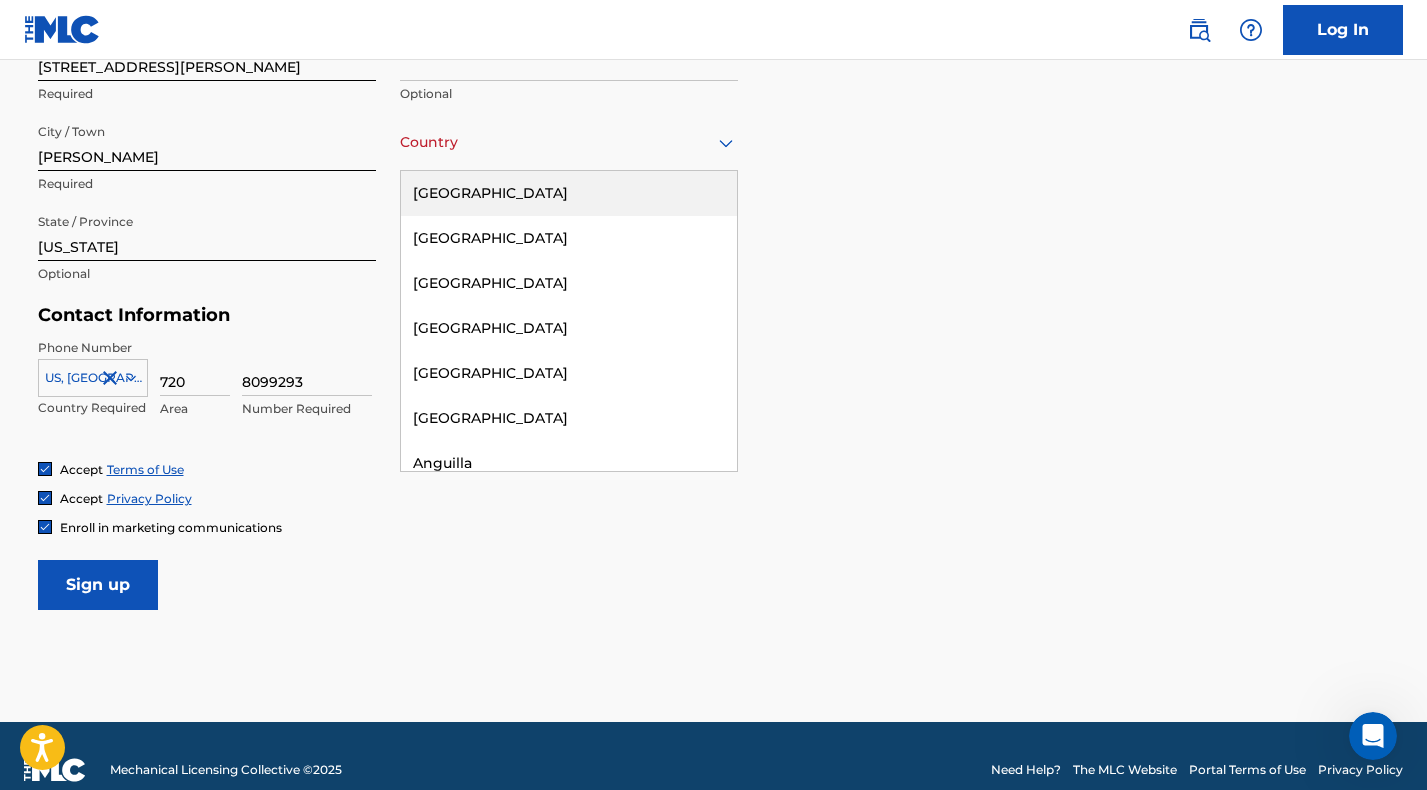 click at bounding box center [569, 142] 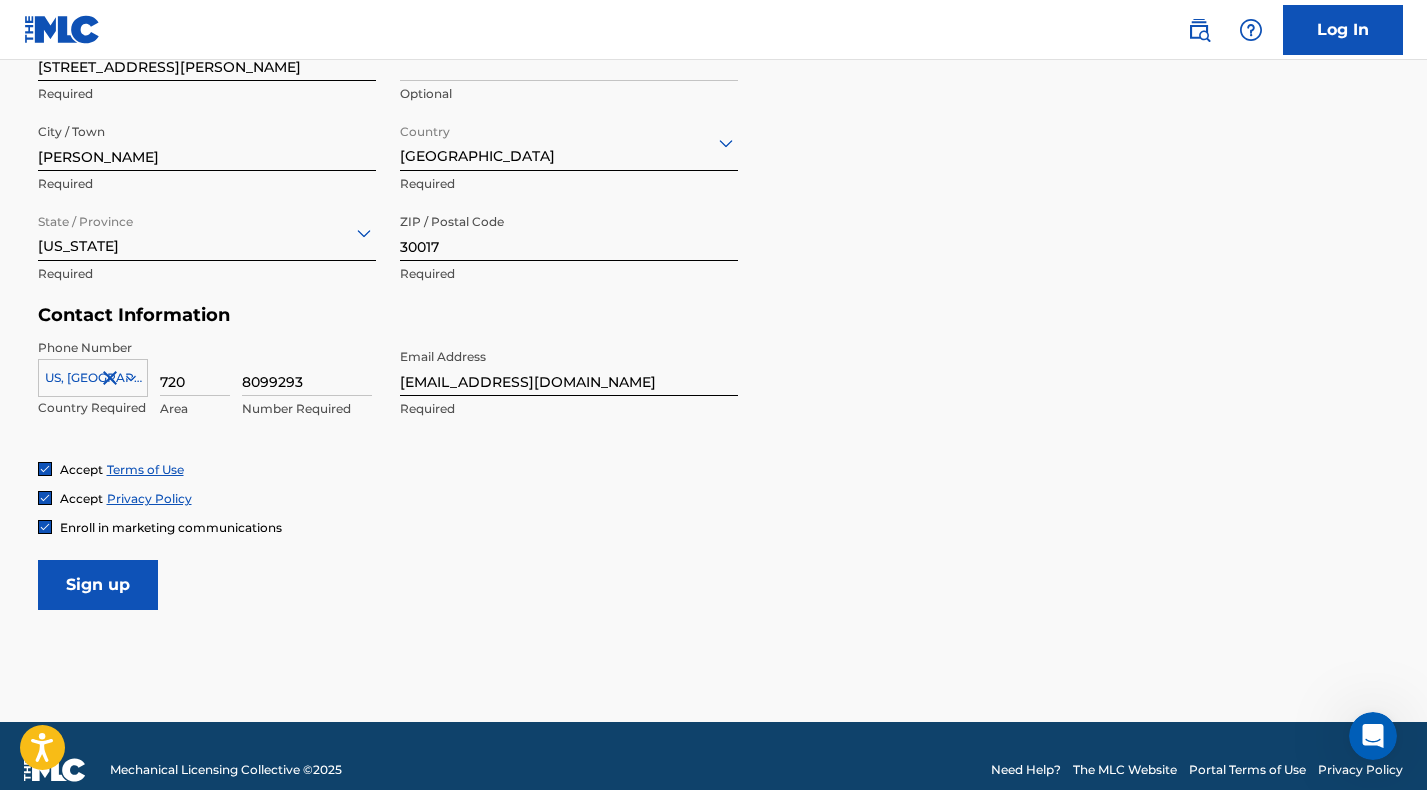 click on "Sign up" at bounding box center (98, 585) 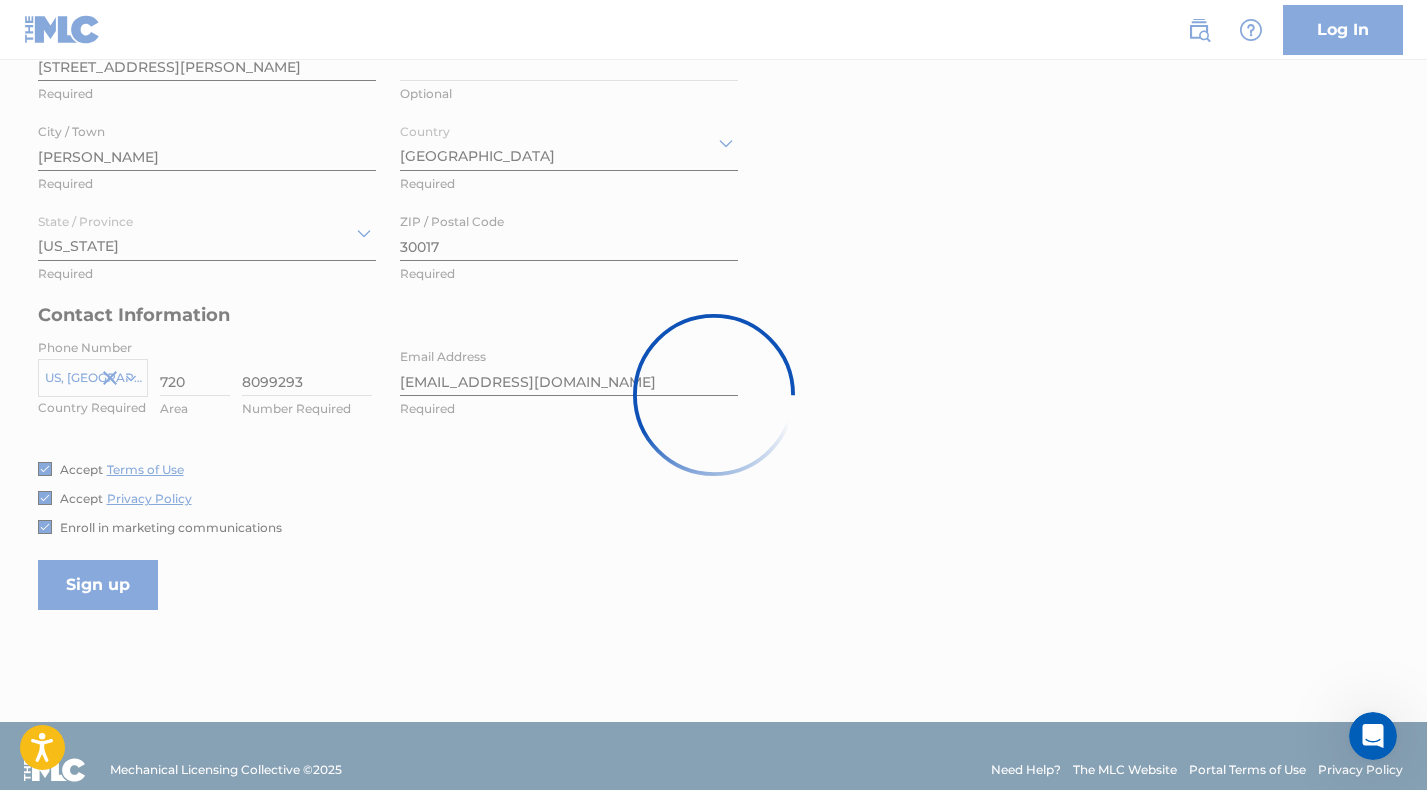 scroll, scrollTop: 0, scrollLeft: 0, axis: both 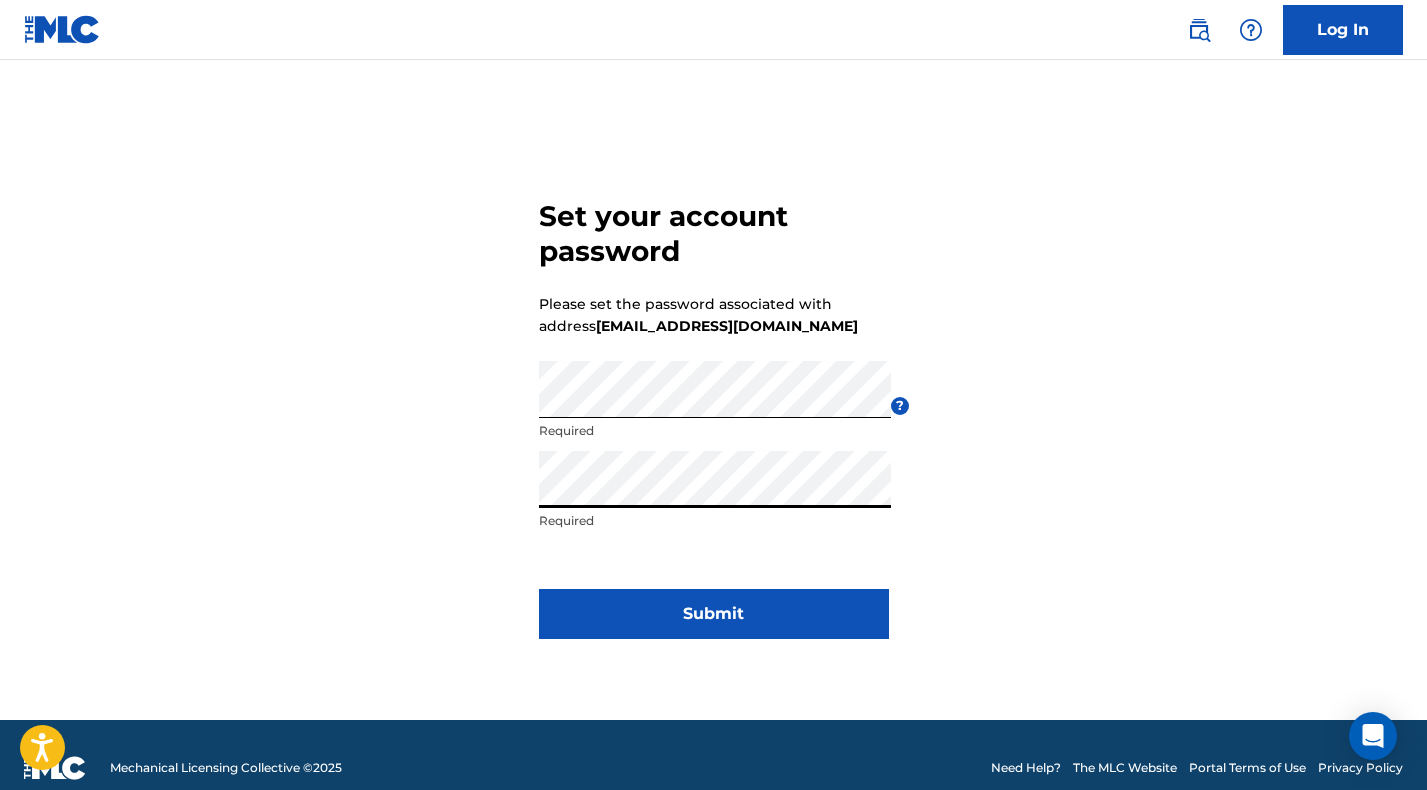 click on "Submit" at bounding box center (714, 614) 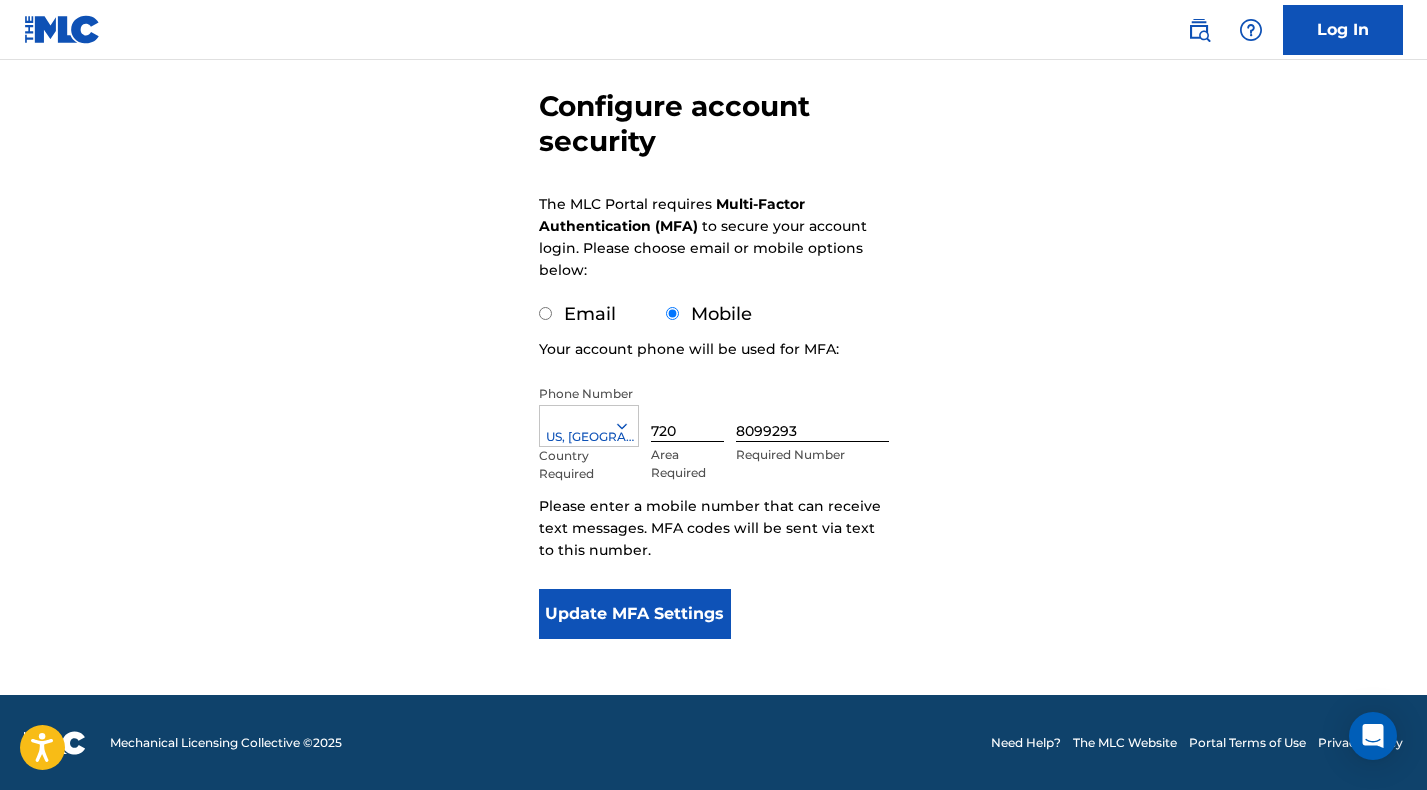 scroll, scrollTop: 172, scrollLeft: 0, axis: vertical 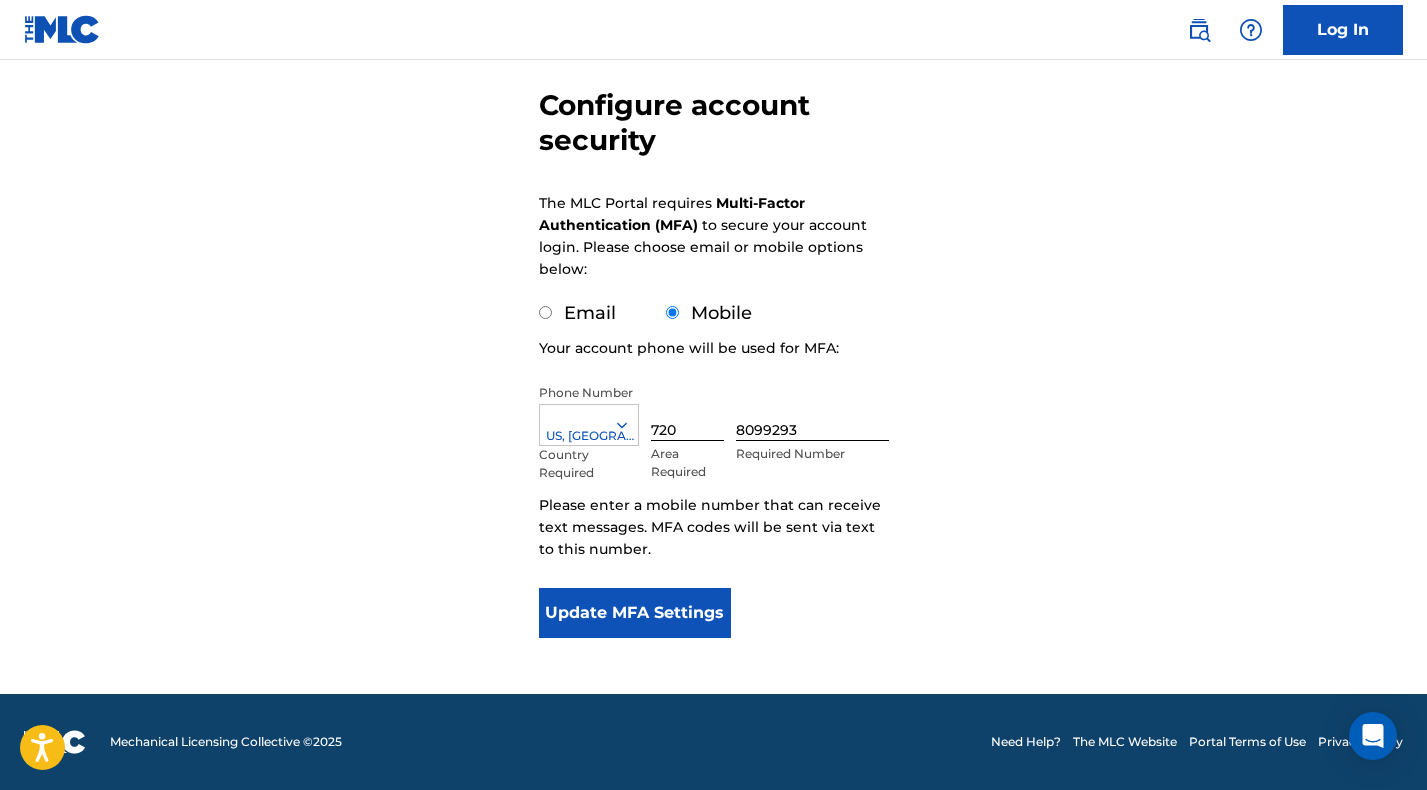 click on "Email" at bounding box center (545, 312) 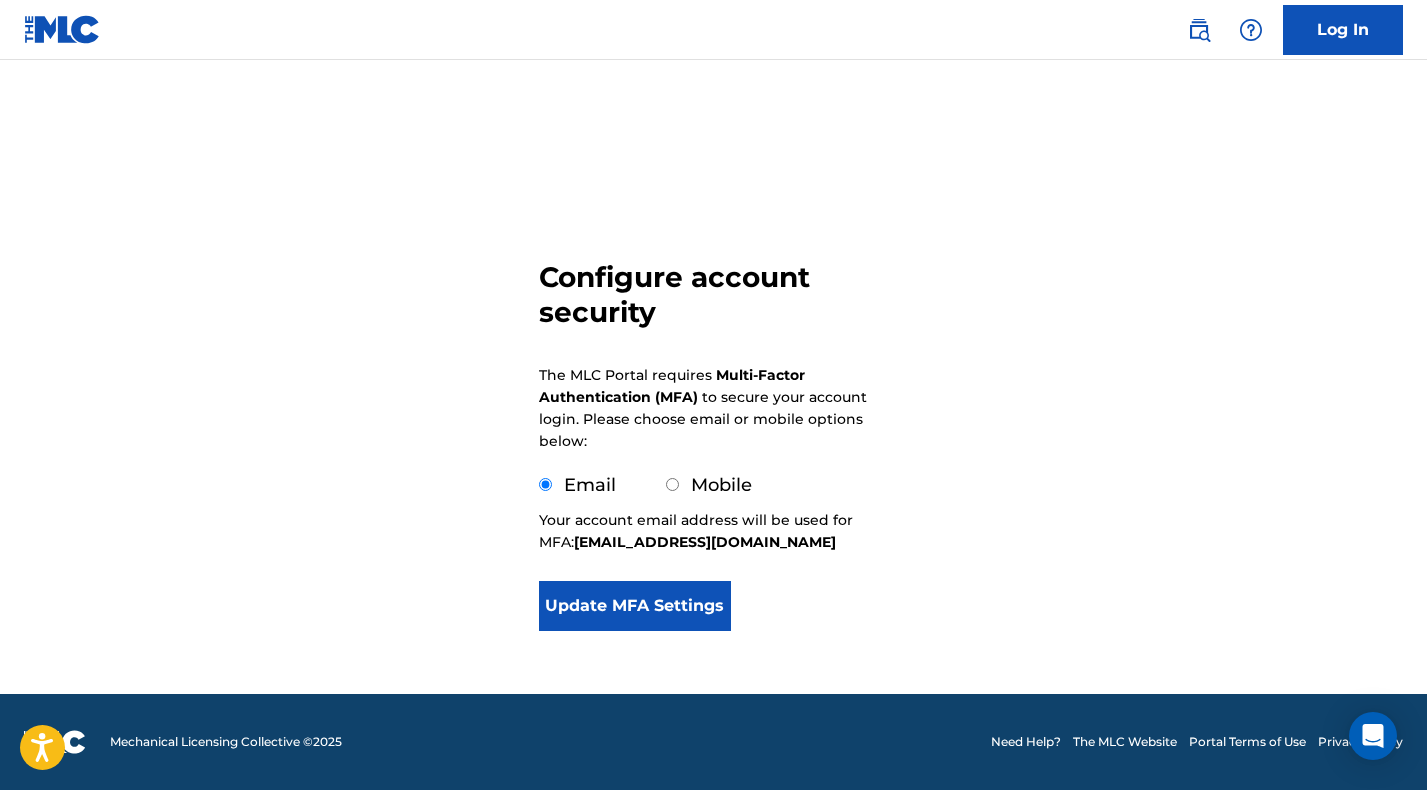 scroll, scrollTop: 0, scrollLeft: 0, axis: both 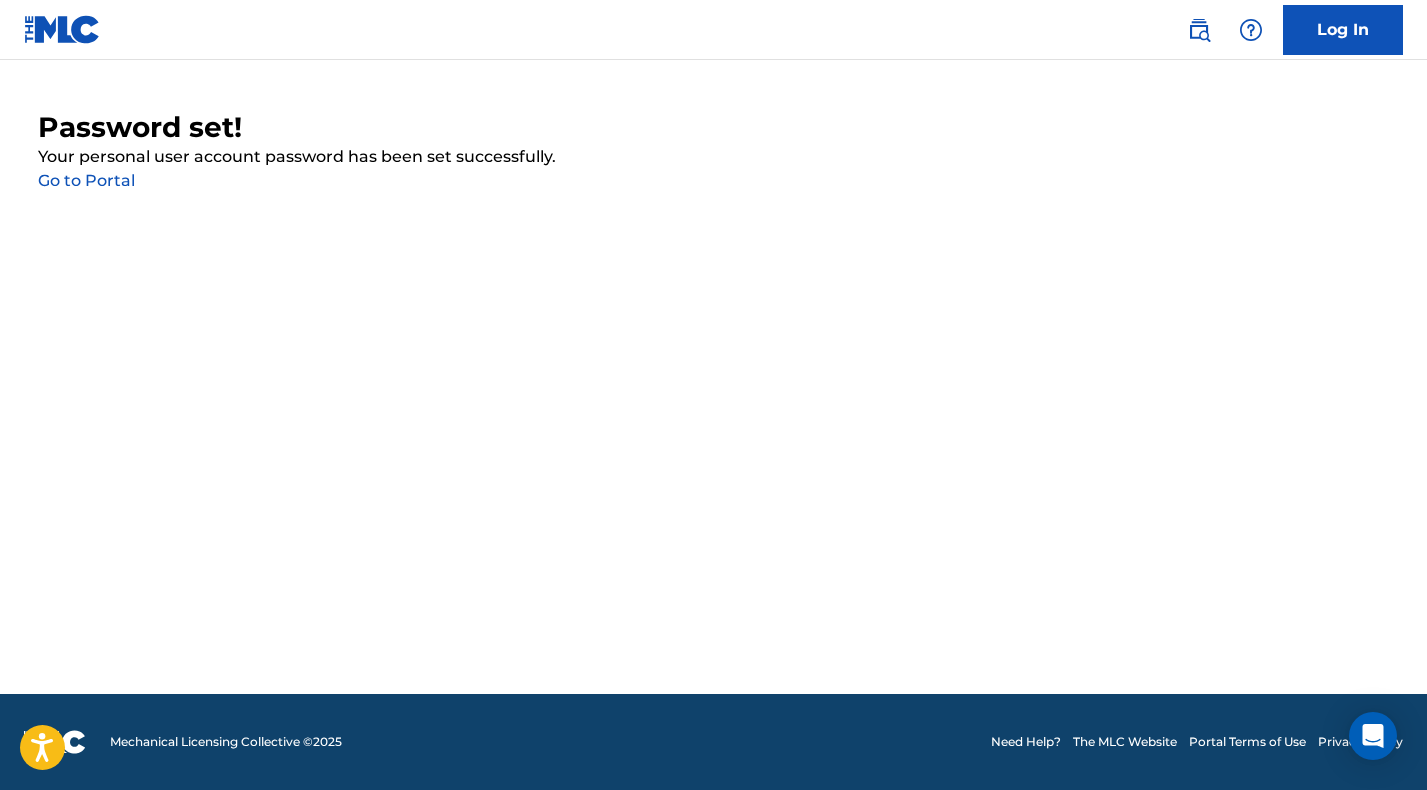 click on "Go to Portal" at bounding box center (86, 180) 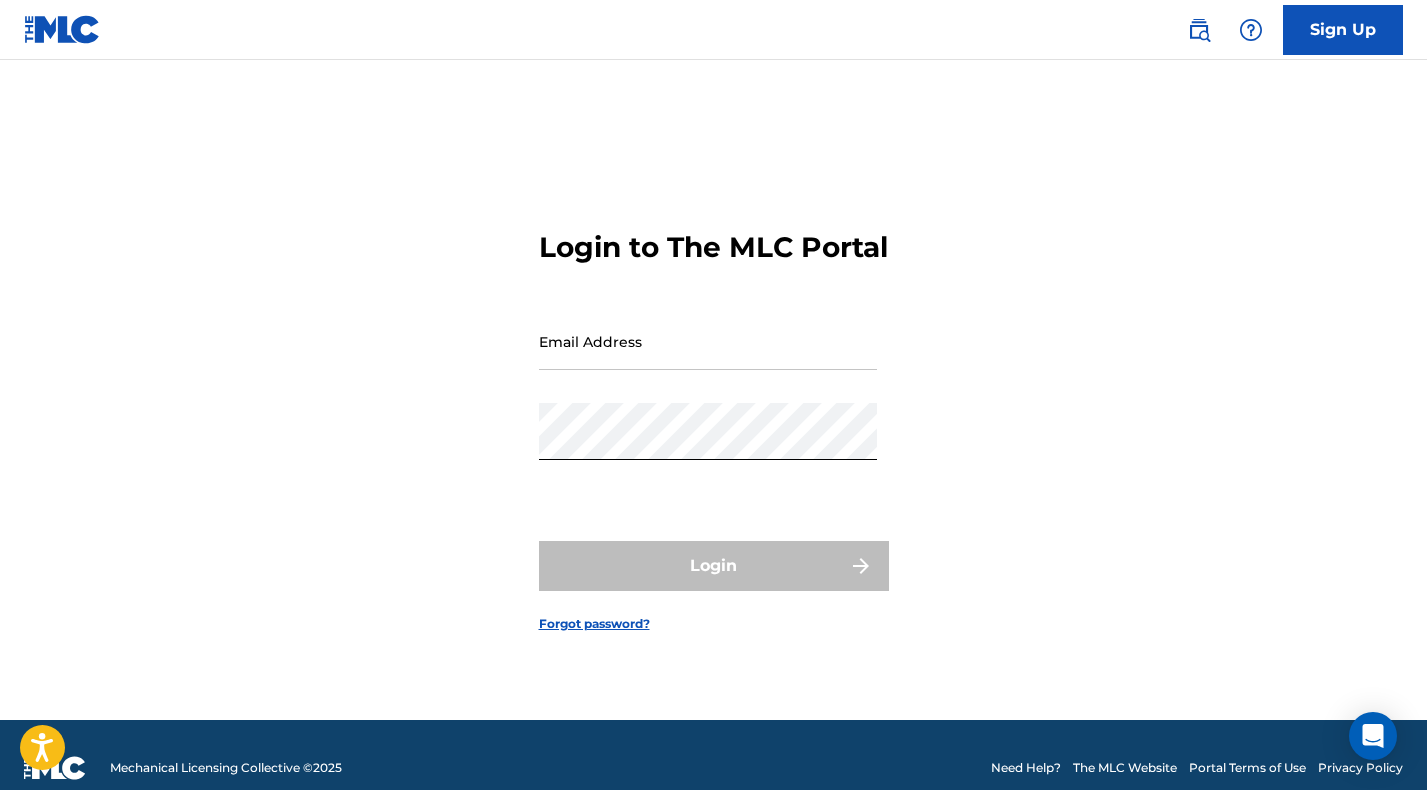 click on "Email Address" at bounding box center (708, 341) 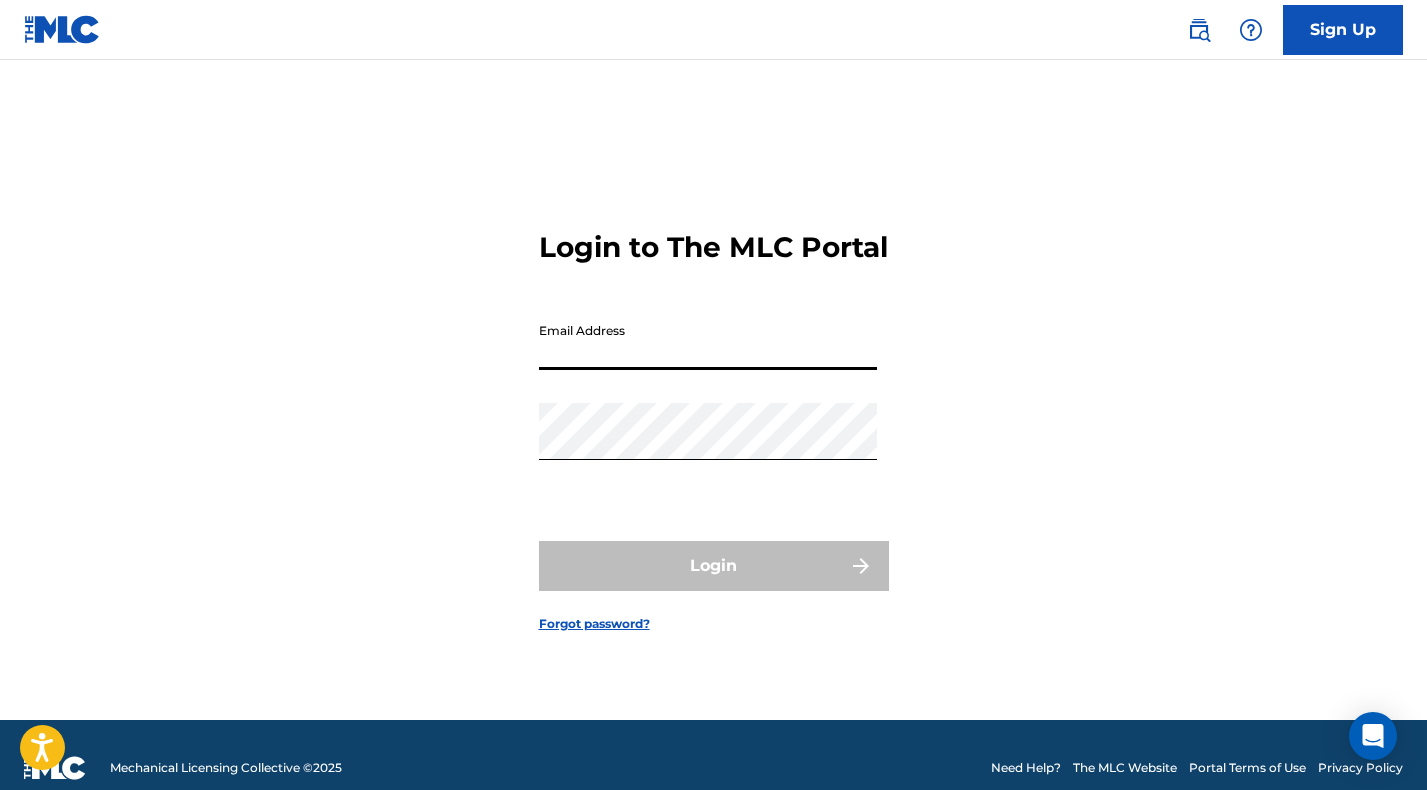 click on "Email Address" at bounding box center (708, 341) 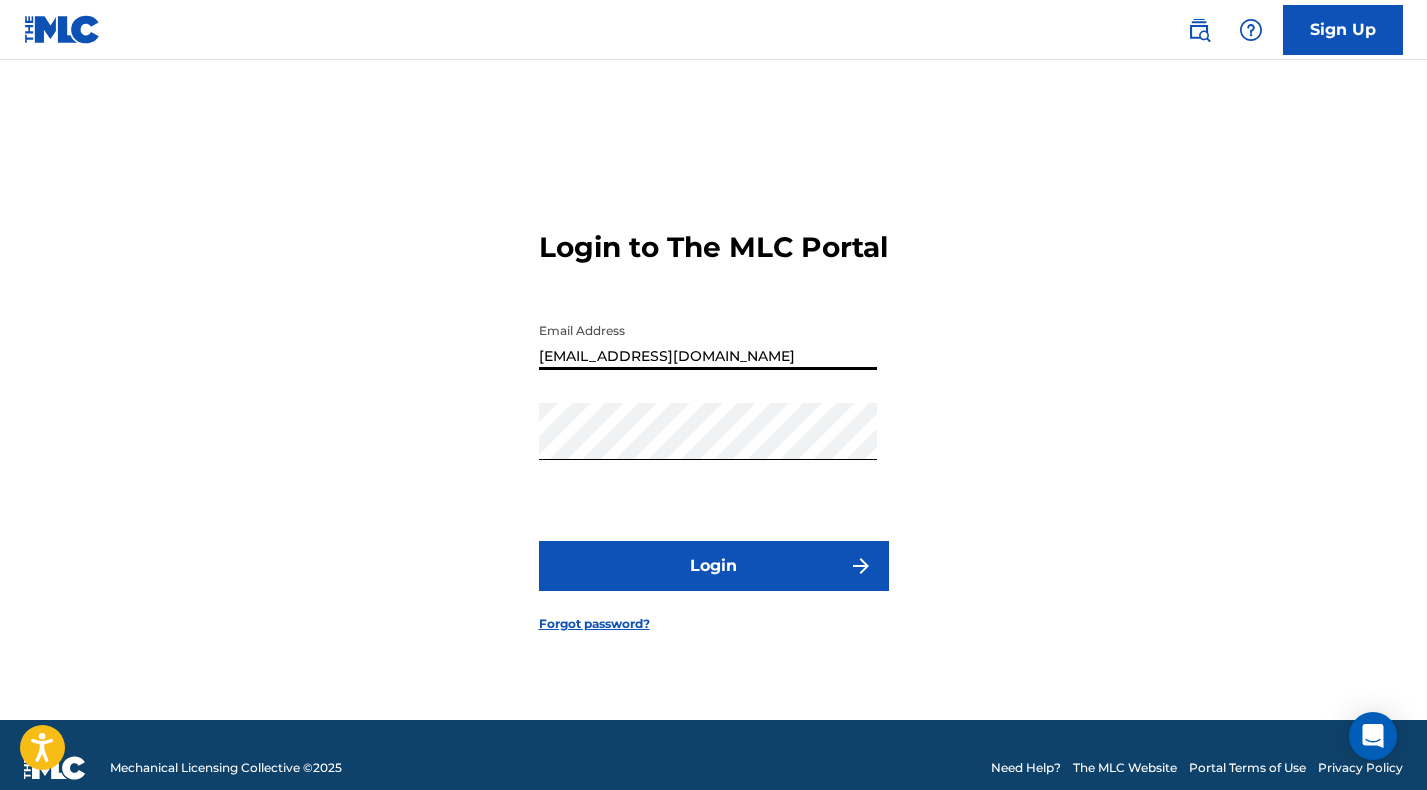 type on "[EMAIL_ADDRESS][DOMAIN_NAME]" 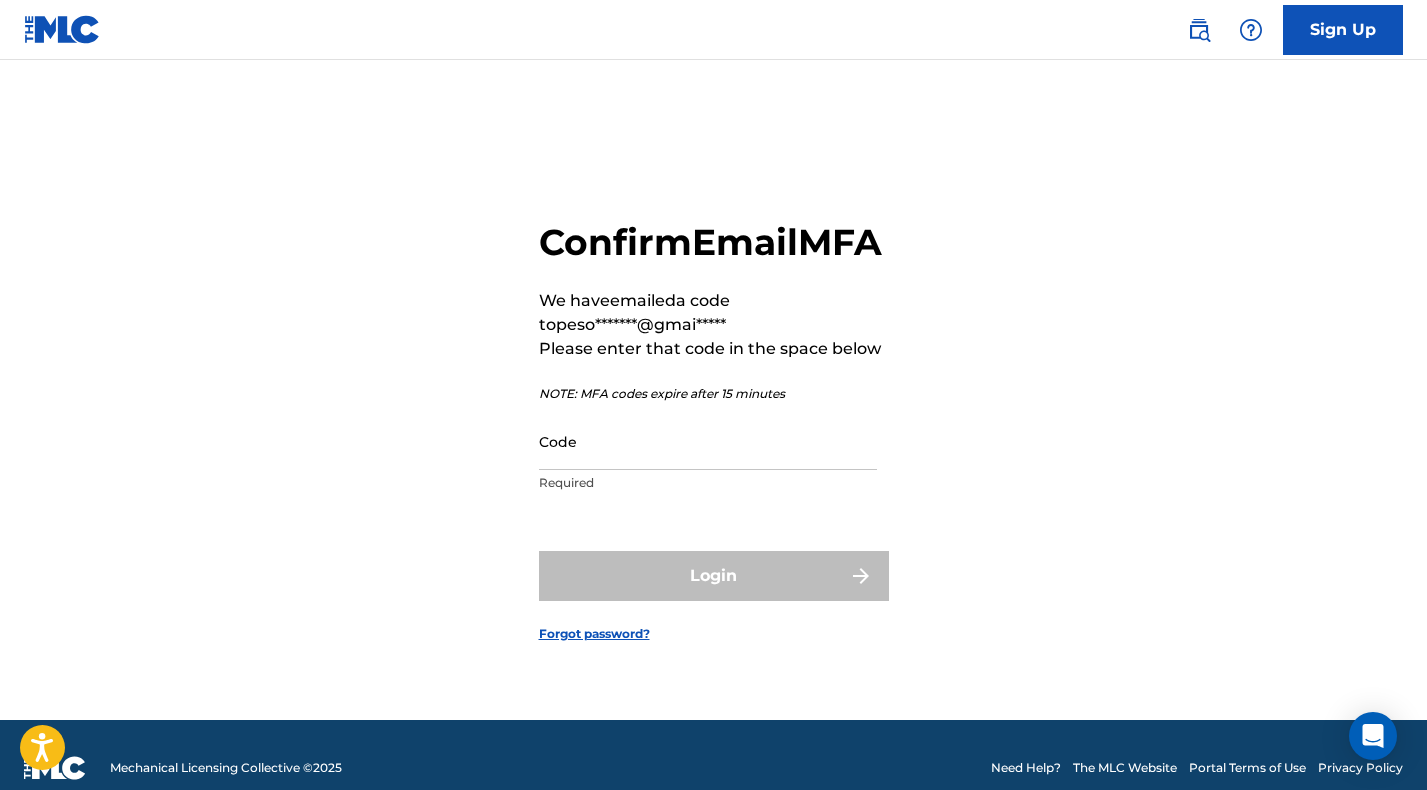 click on "Code" at bounding box center [708, 441] 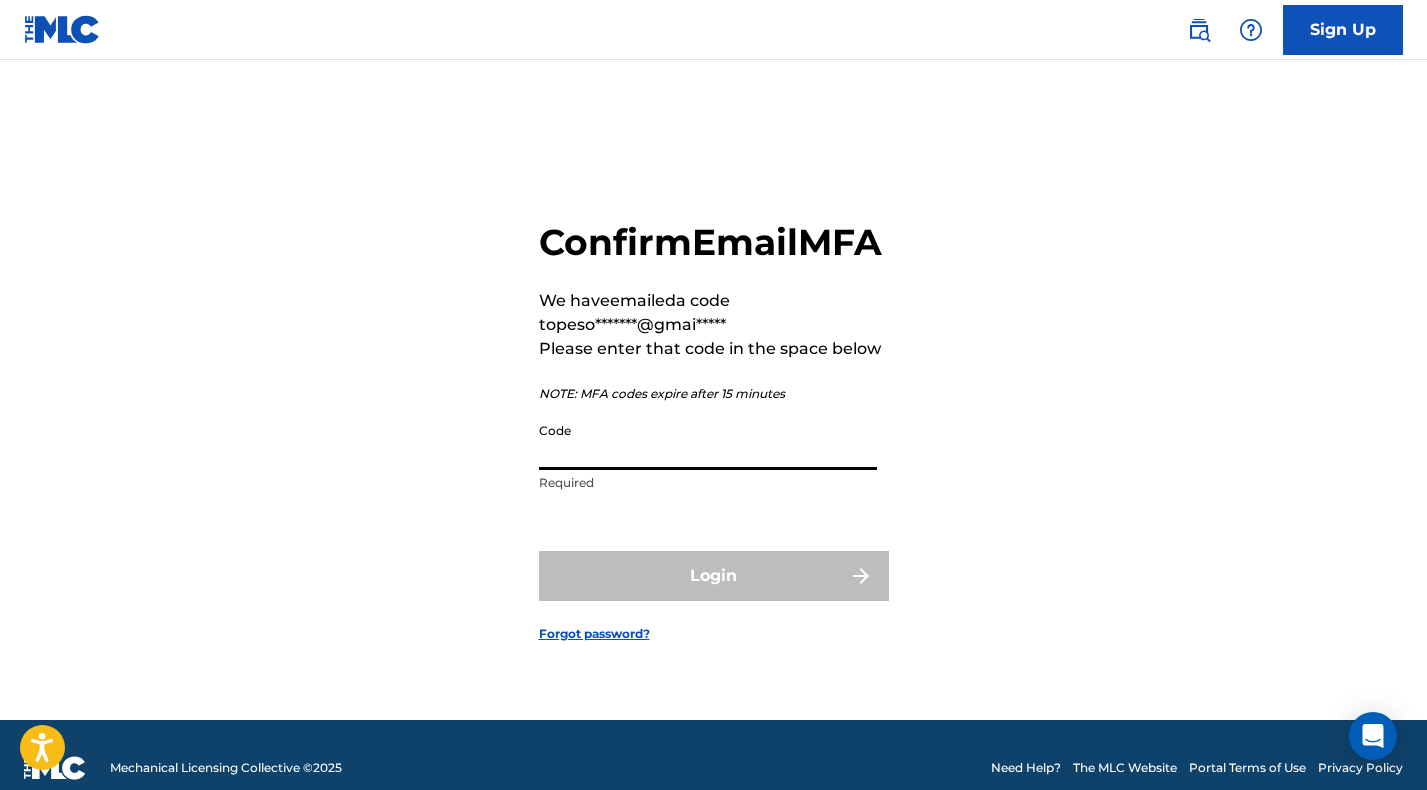 paste on "176656" 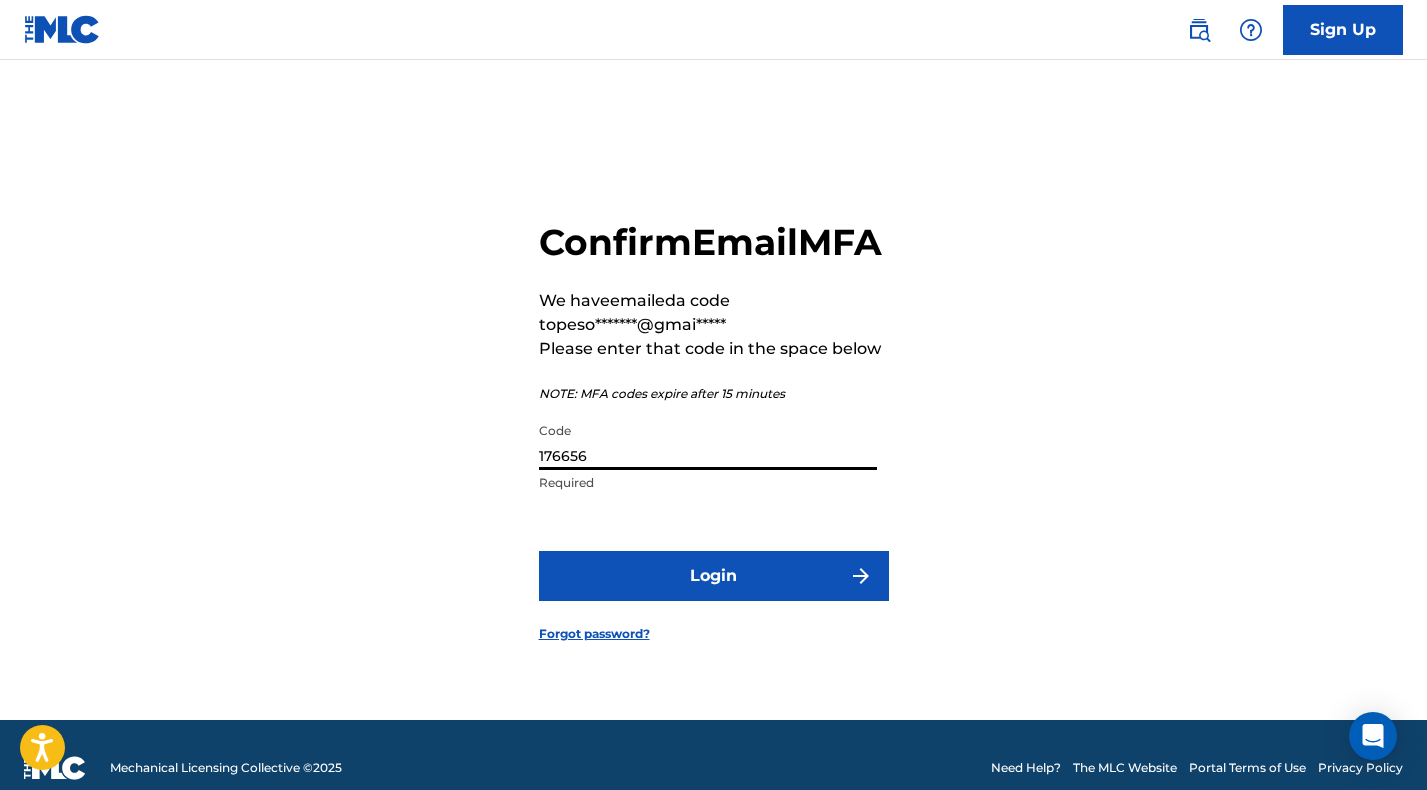 type on "176656" 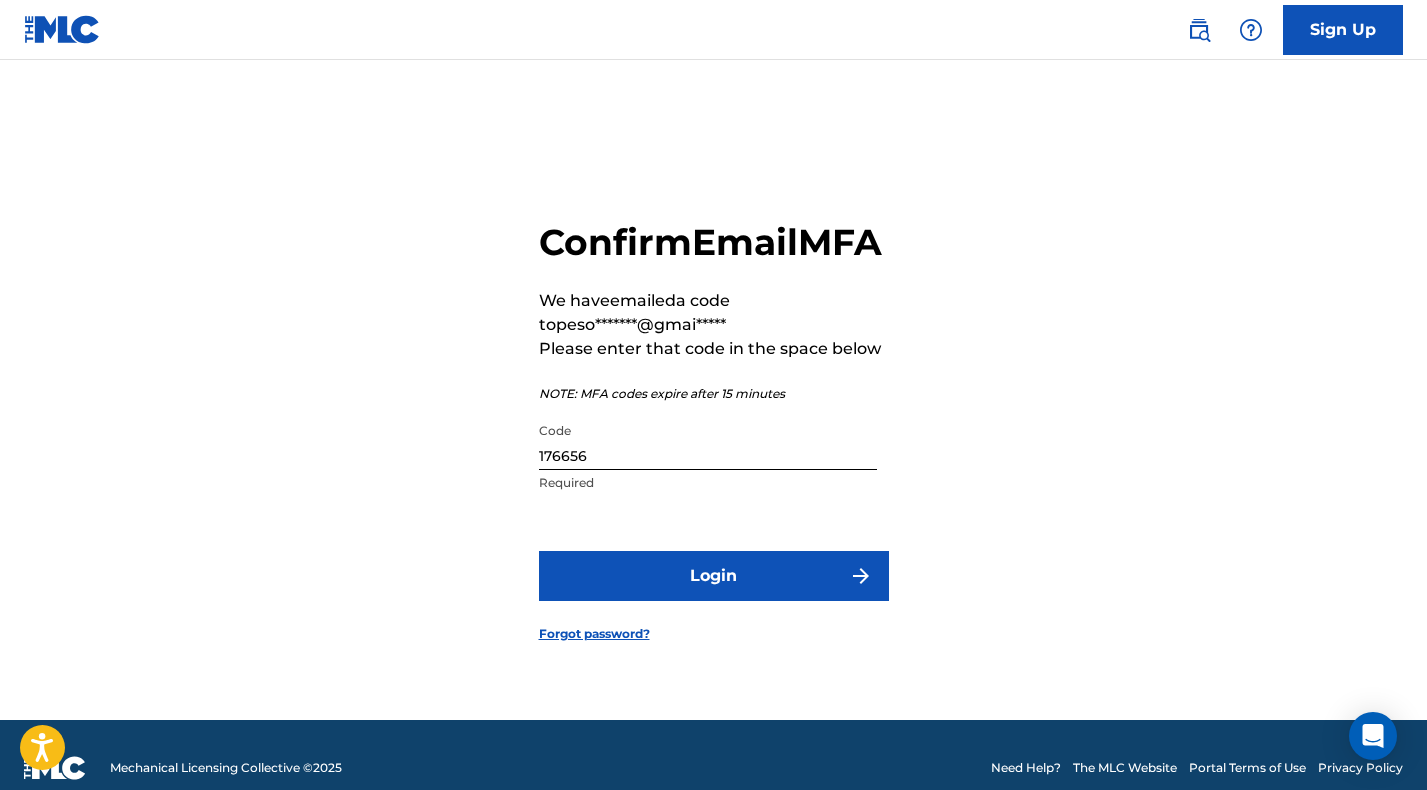 click on "Login" at bounding box center [714, 576] 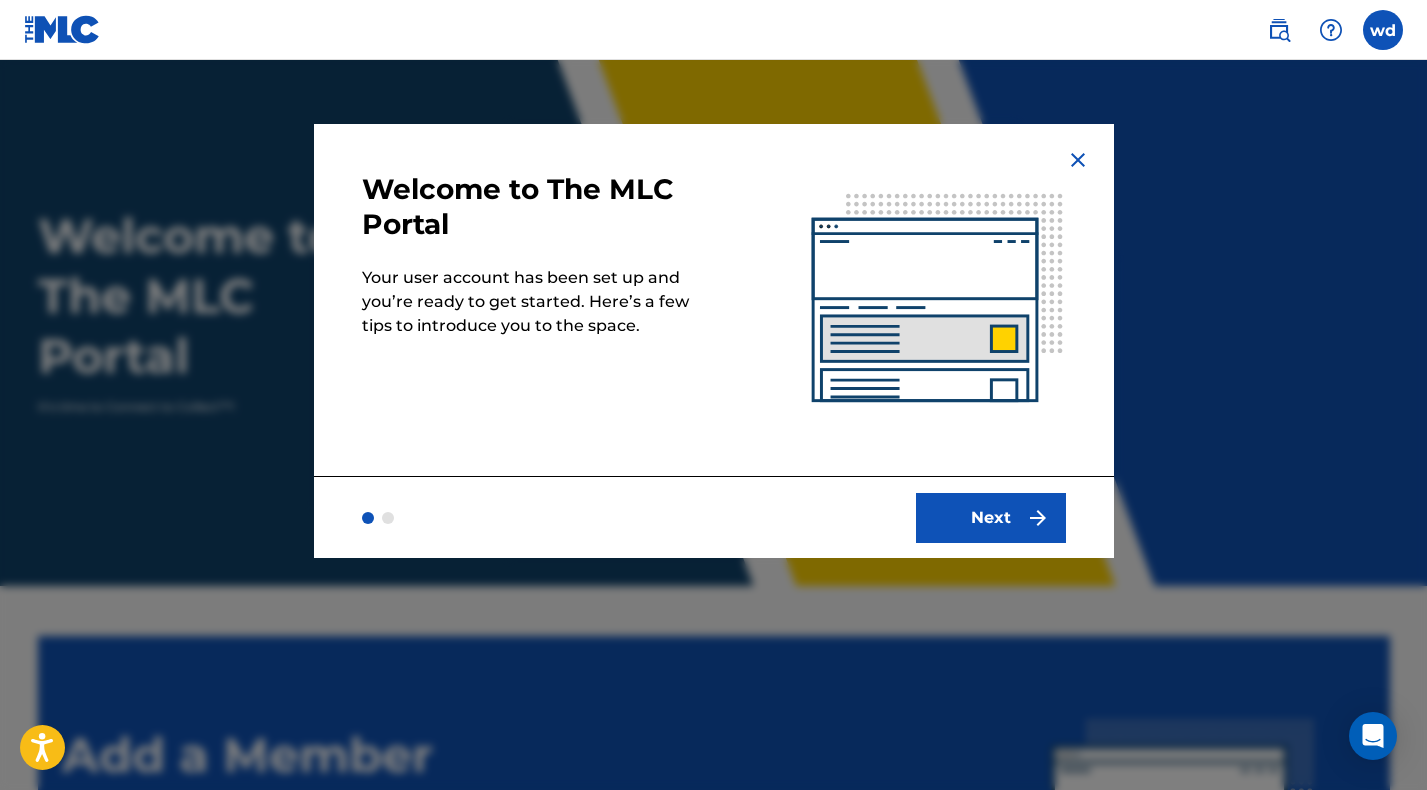 scroll, scrollTop: 0, scrollLeft: 0, axis: both 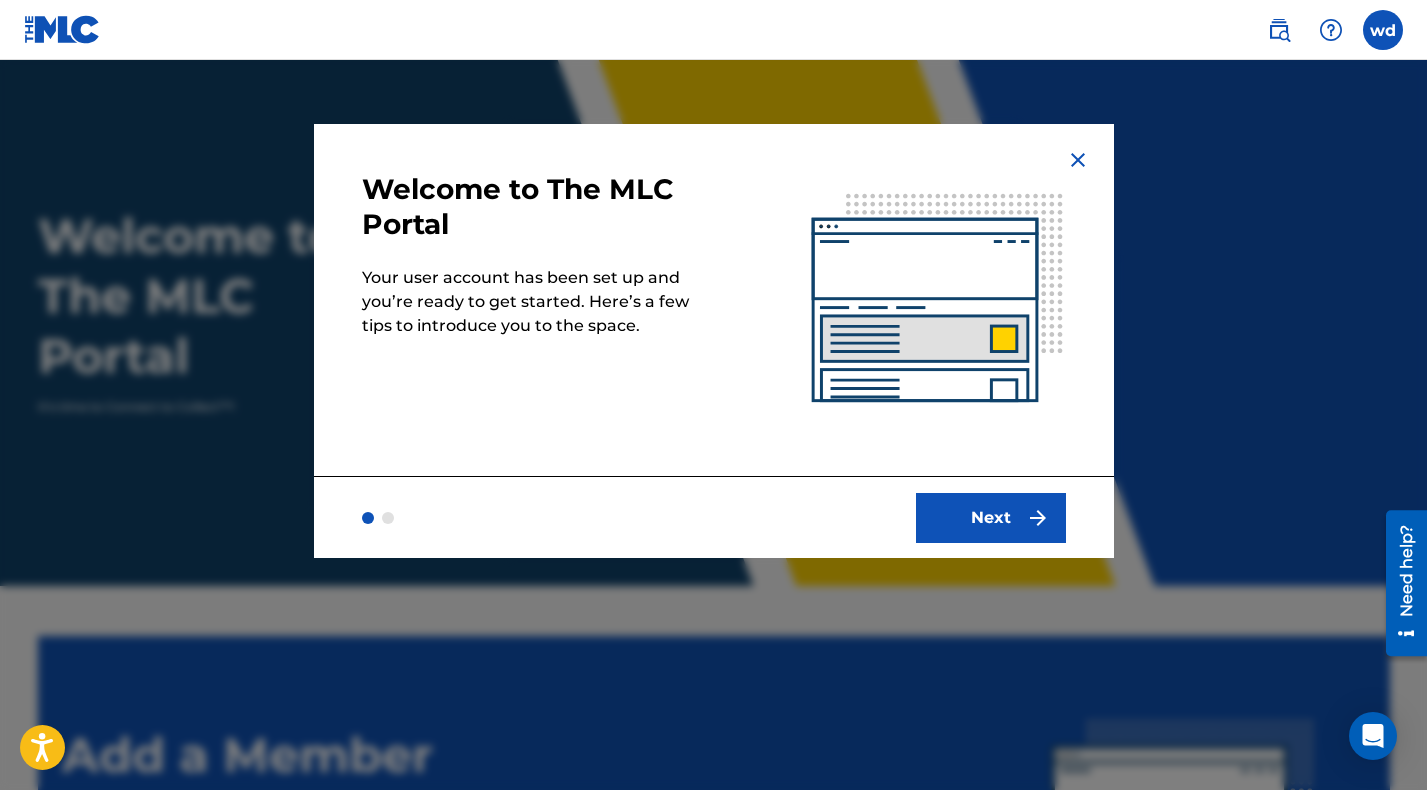 click on "Next" at bounding box center (991, 518) 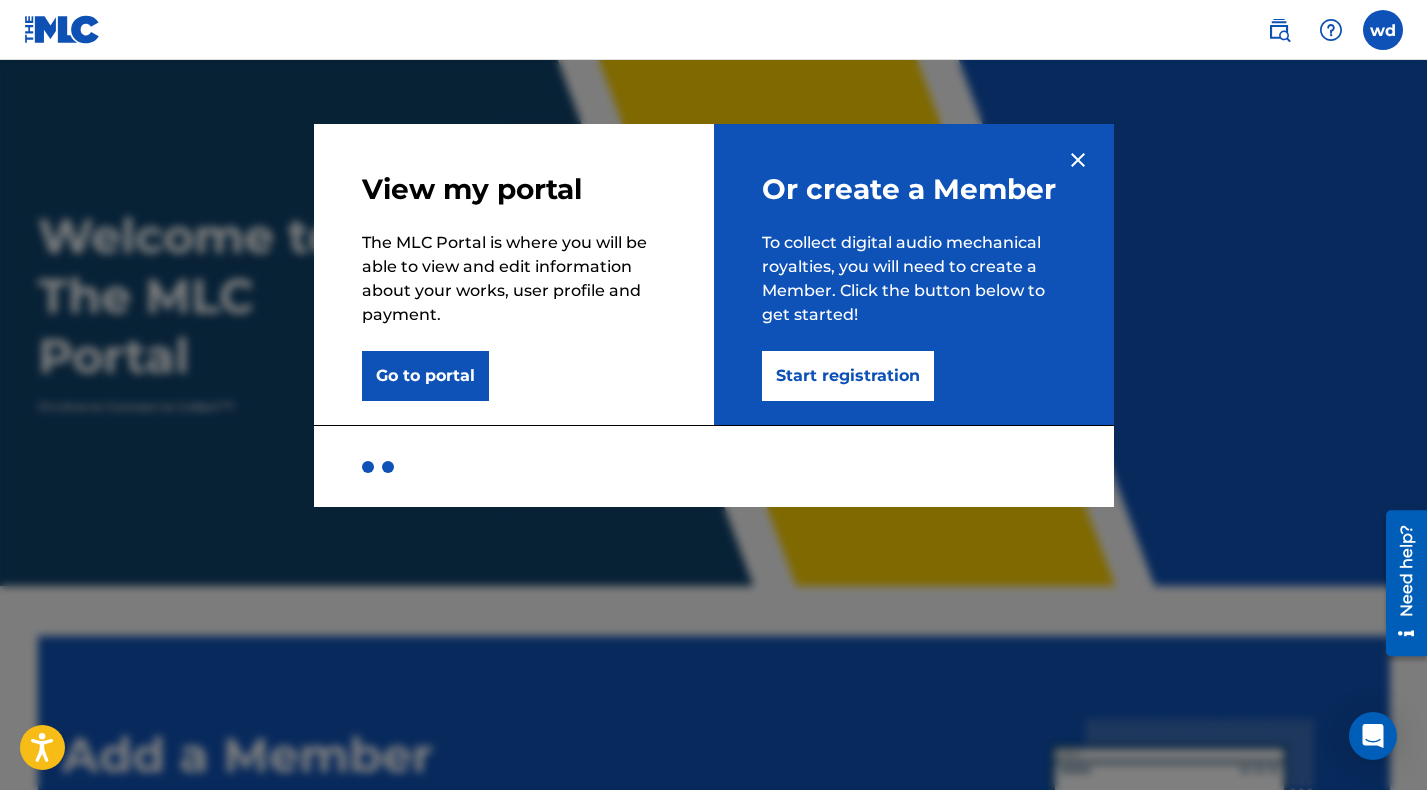 click on "Go to portal" at bounding box center (425, 376) 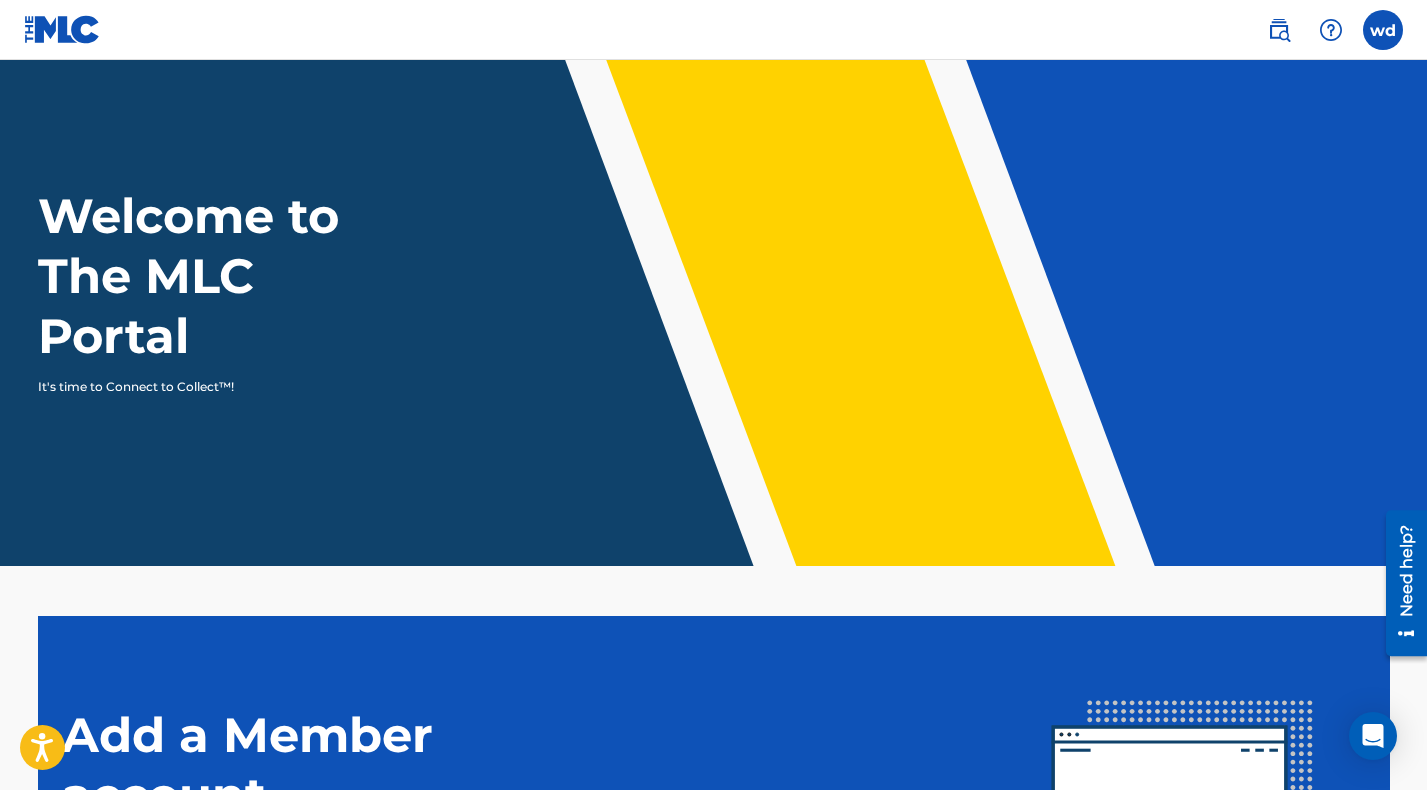 scroll, scrollTop: 0, scrollLeft: 0, axis: both 